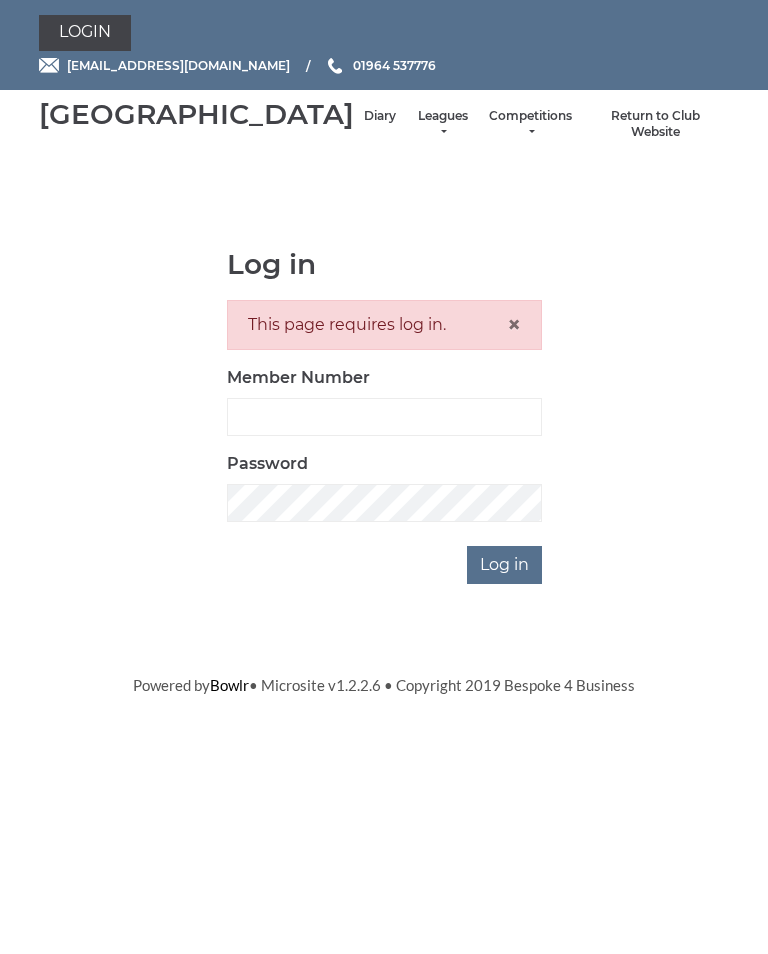 scroll, scrollTop: 0, scrollLeft: 0, axis: both 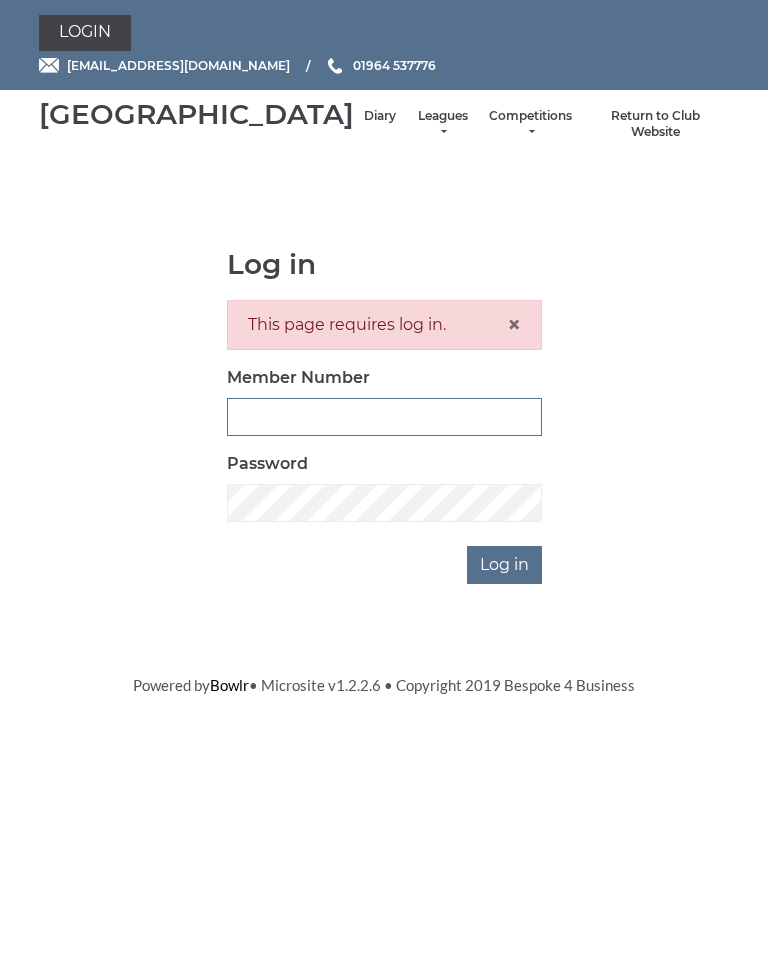 type on "1100" 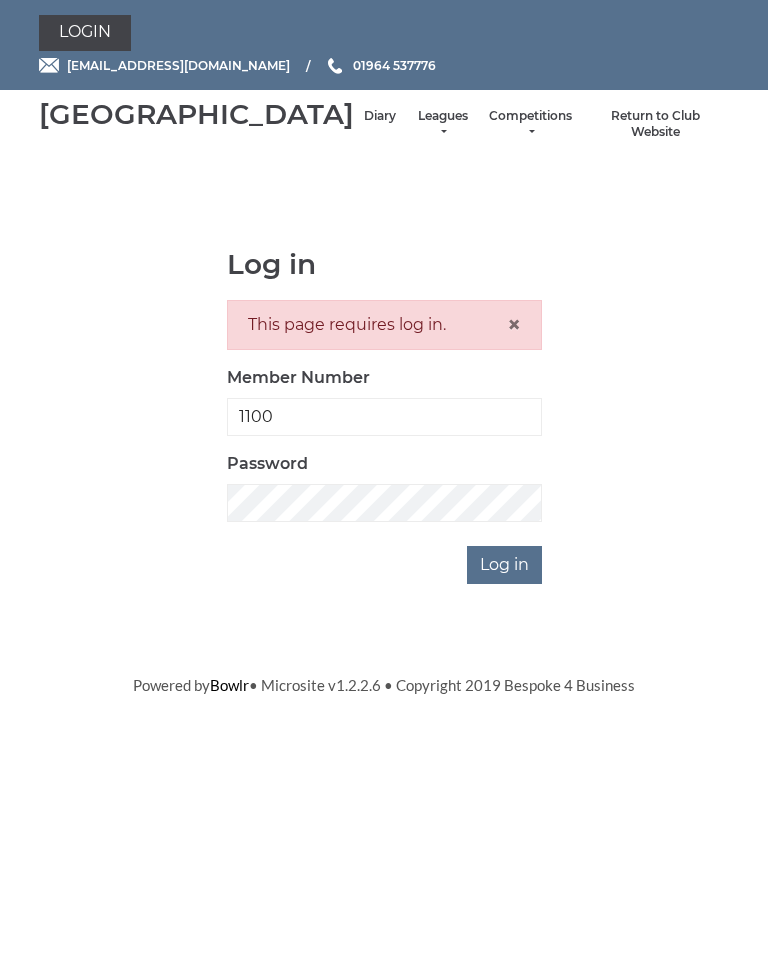 click on "Log in" at bounding box center (504, 565) 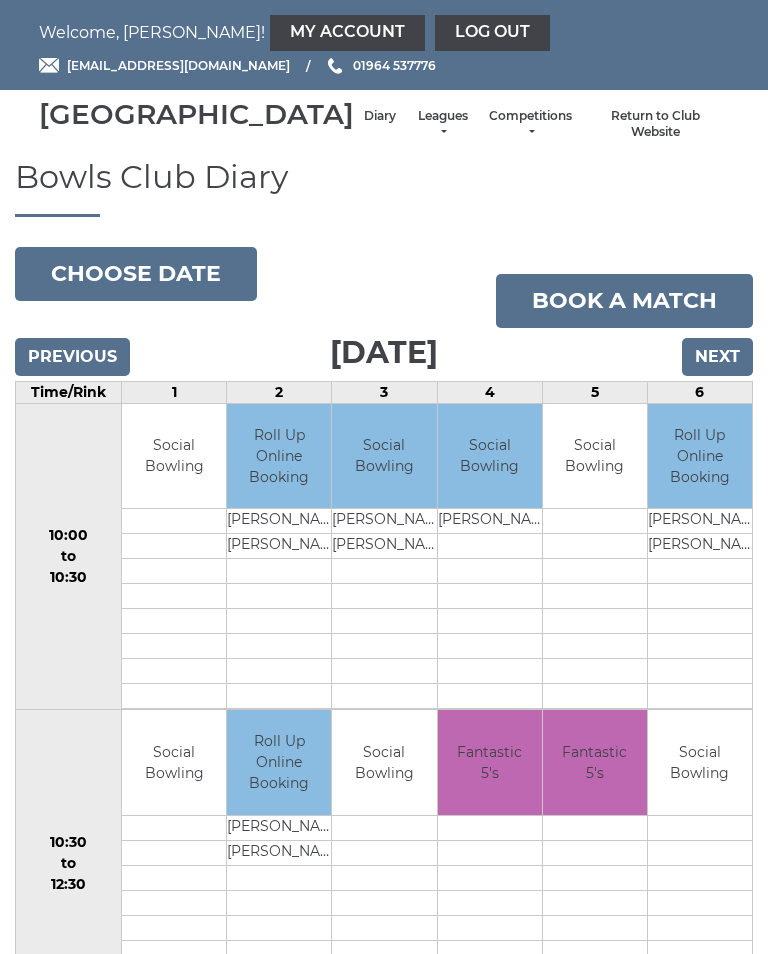 scroll, scrollTop: 0, scrollLeft: 0, axis: both 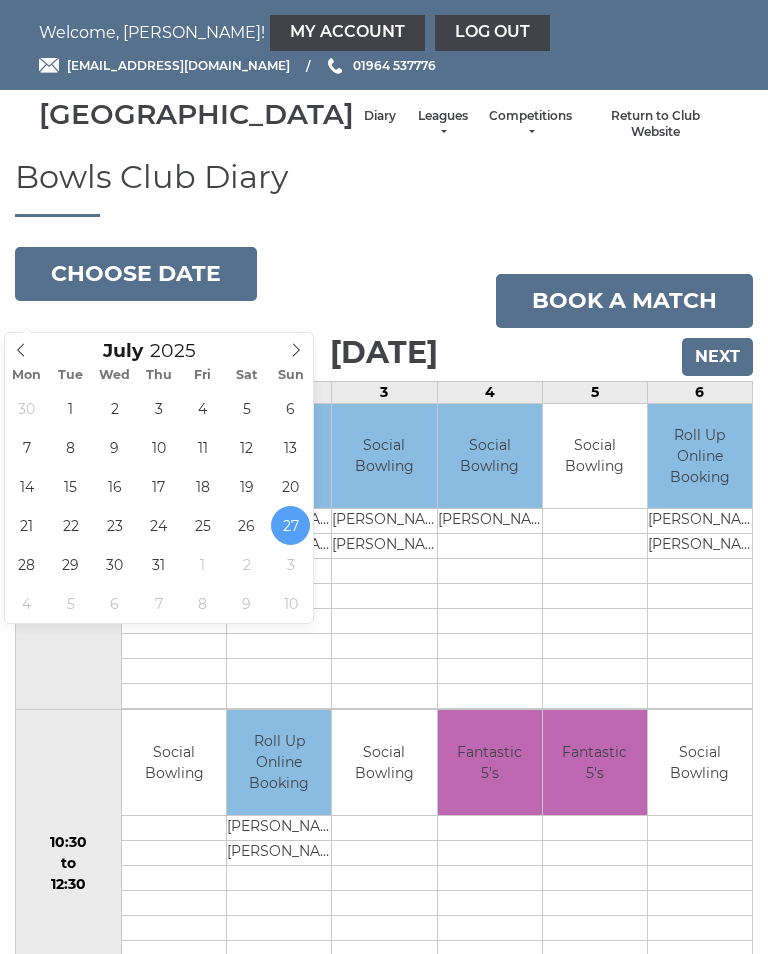 type on "2025-07-24" 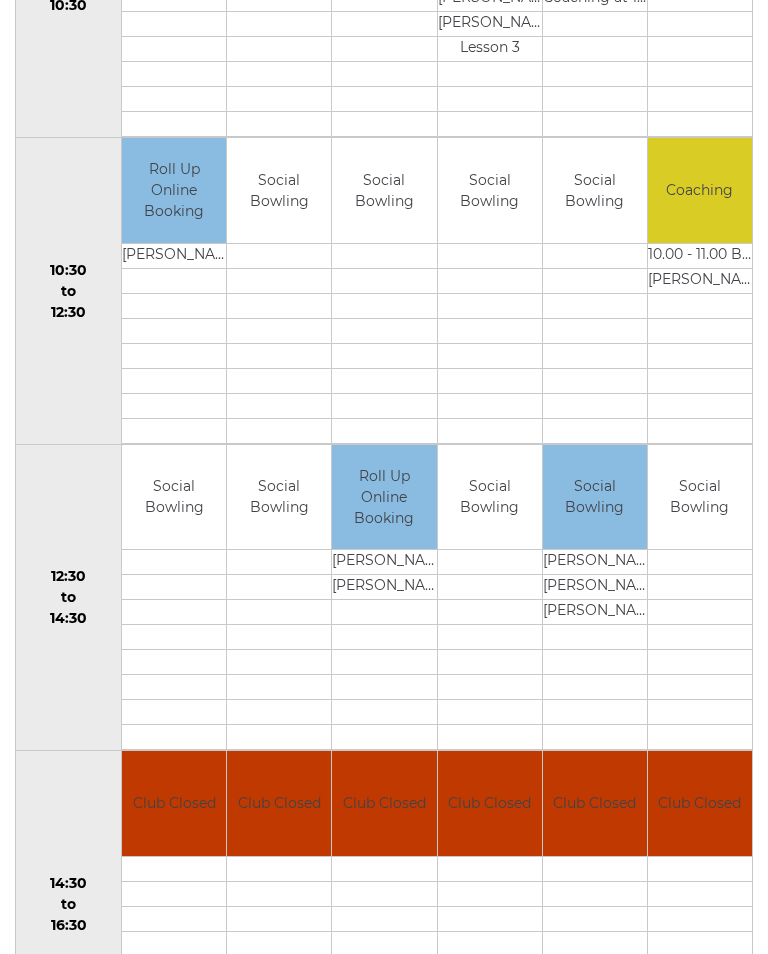 scroll, scrollTop: 564, scrollLeft: 0, axis: vertical 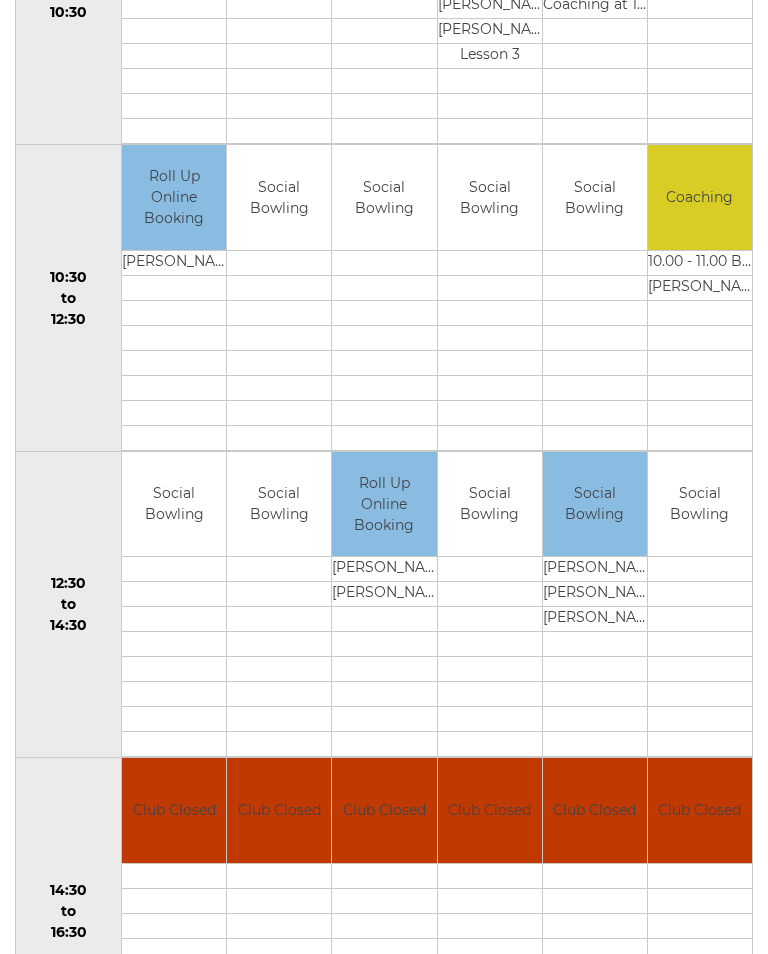 click at bounding box center (700, 570) 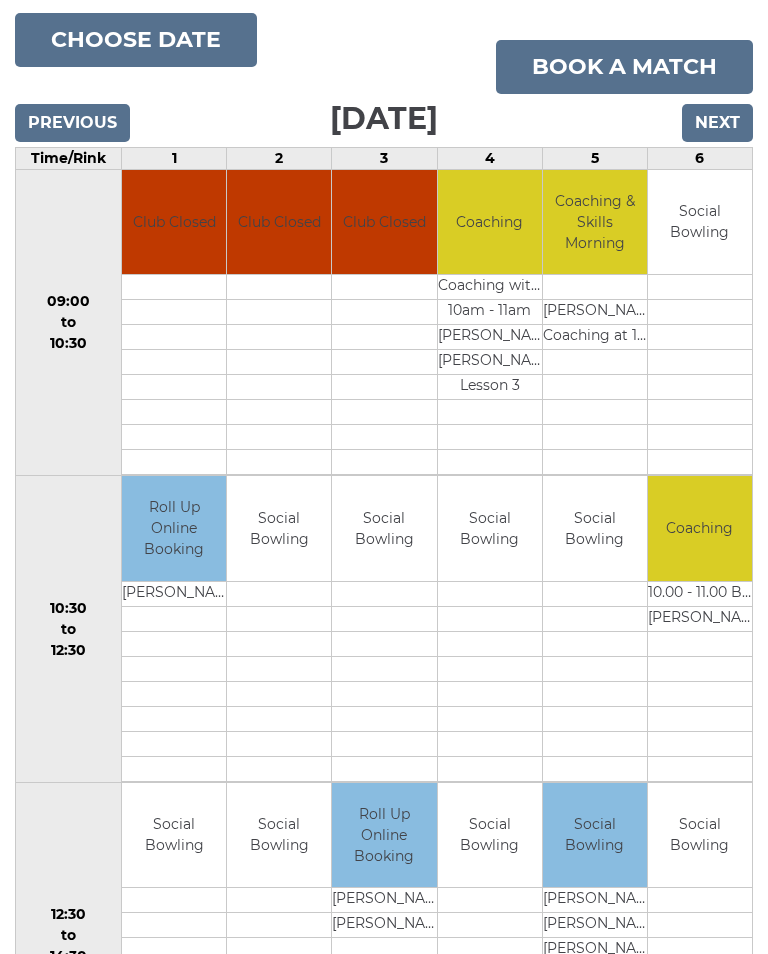 click on "Choose date" at bounding box center [136, 41] 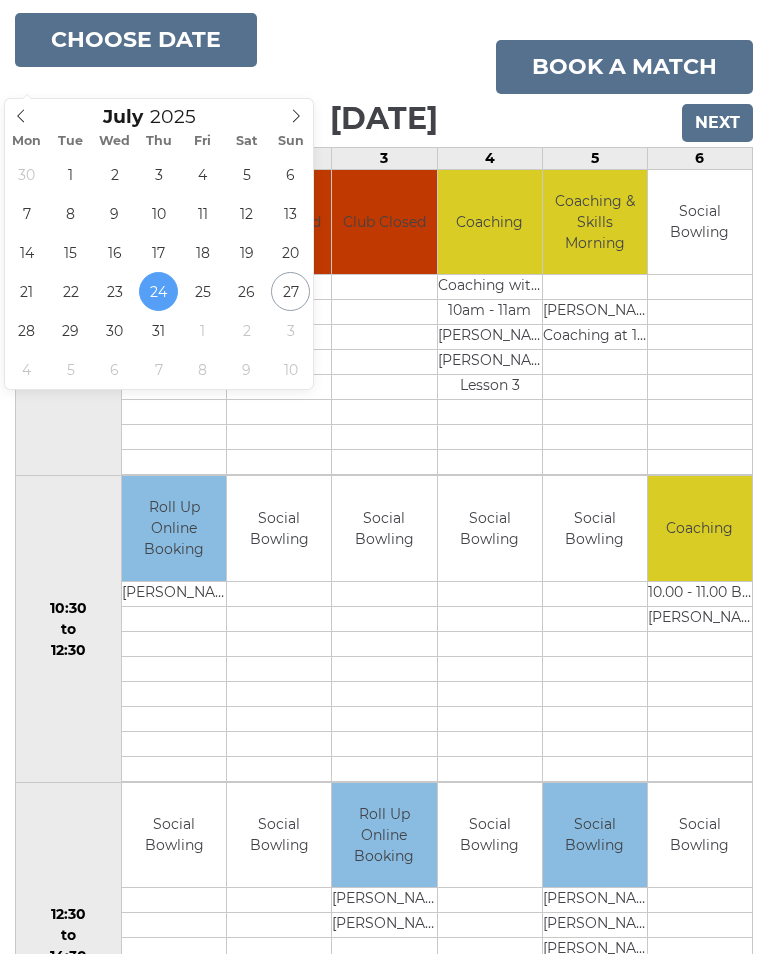 type on "[DATE]" 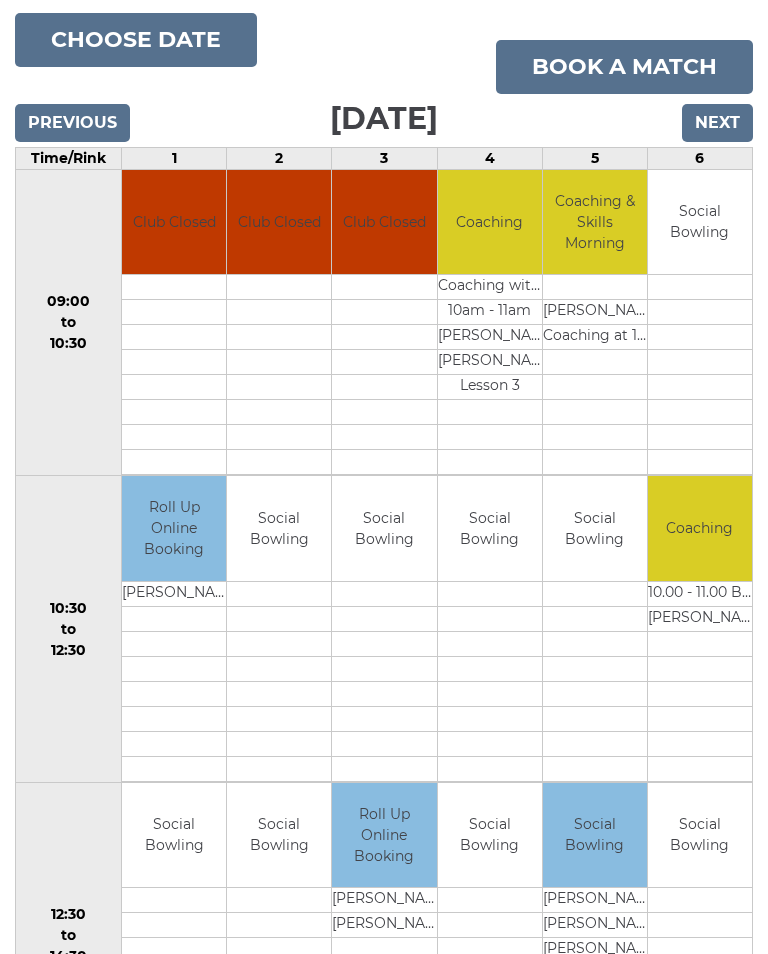 click on "Book a match" at bounding box center [624, 67] 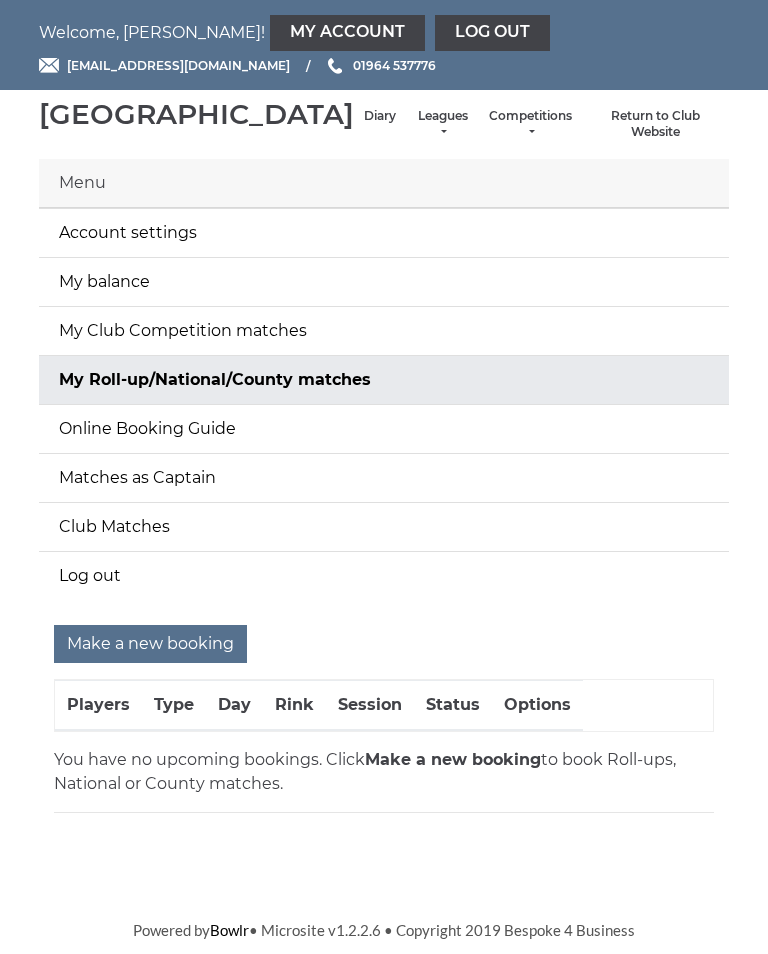 scroll, scrollTop: 0, scrollLeft: 0, axis: both 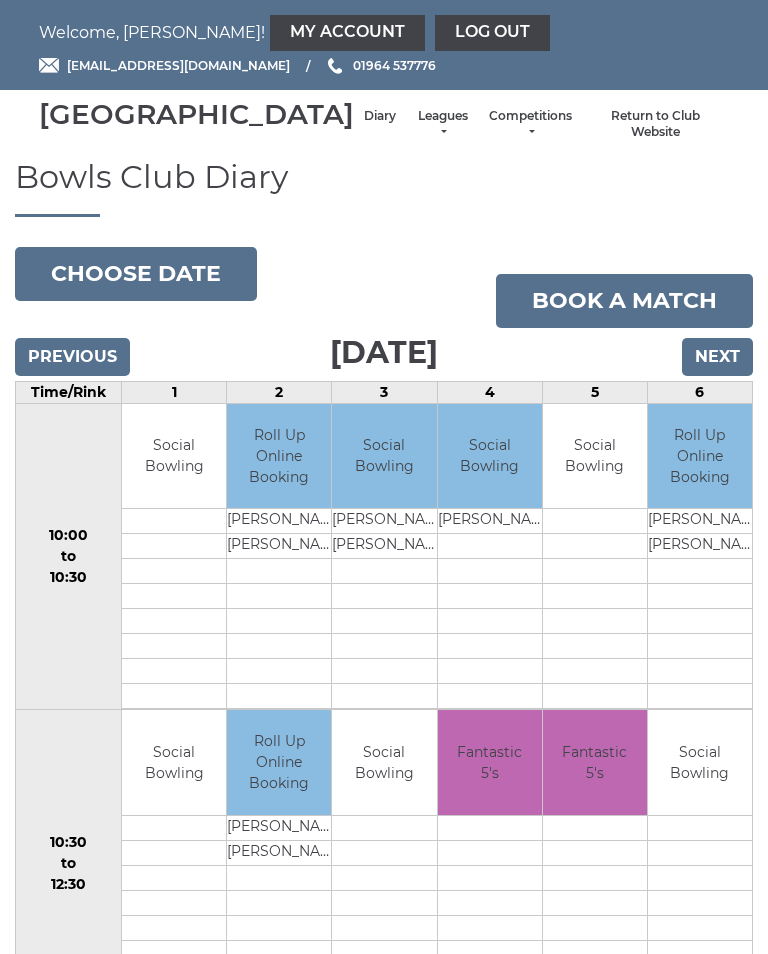 click on "Choose date" at bounding box center [136, 274] 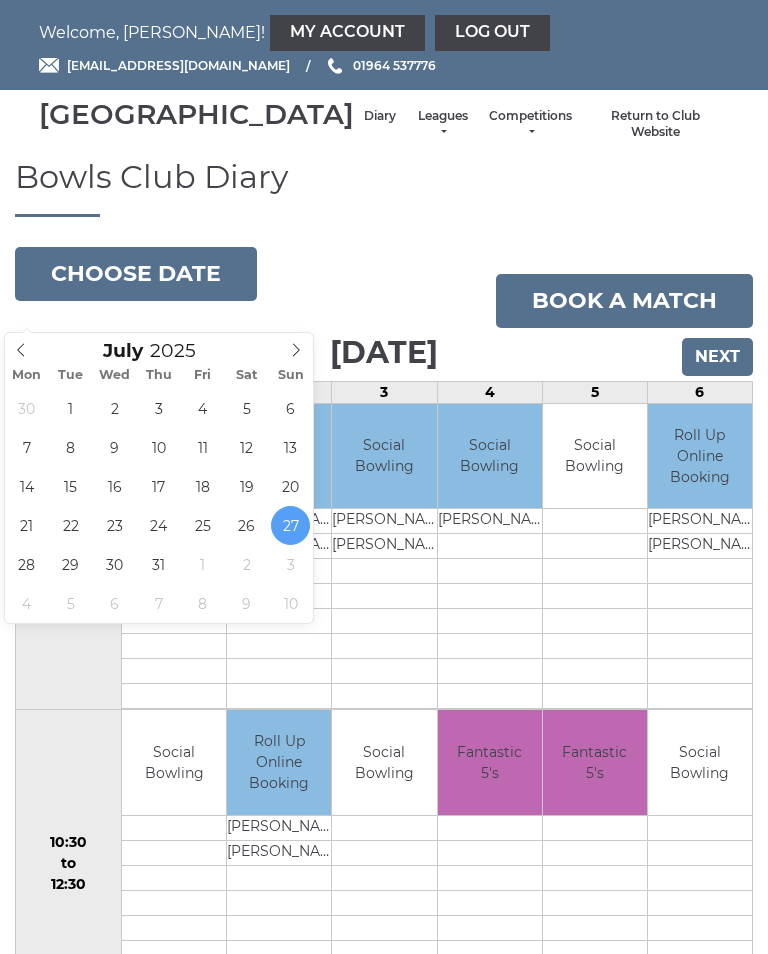 type on "[DATE]" 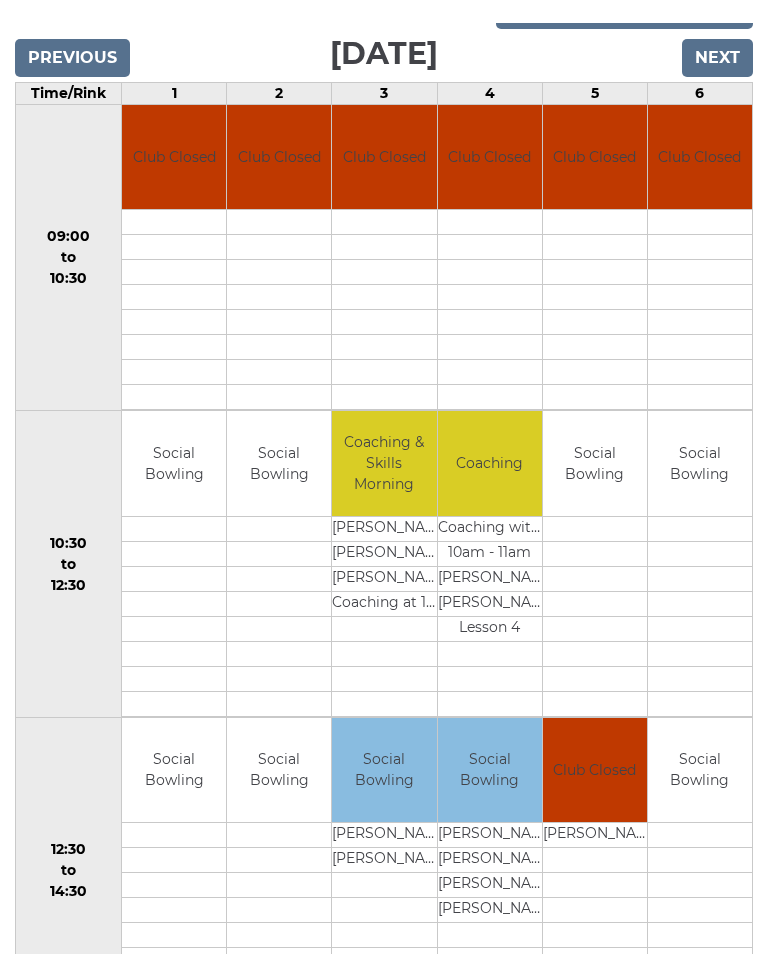 scroll, scrollTop: 297, scrollLeft: 0, axis: vertical 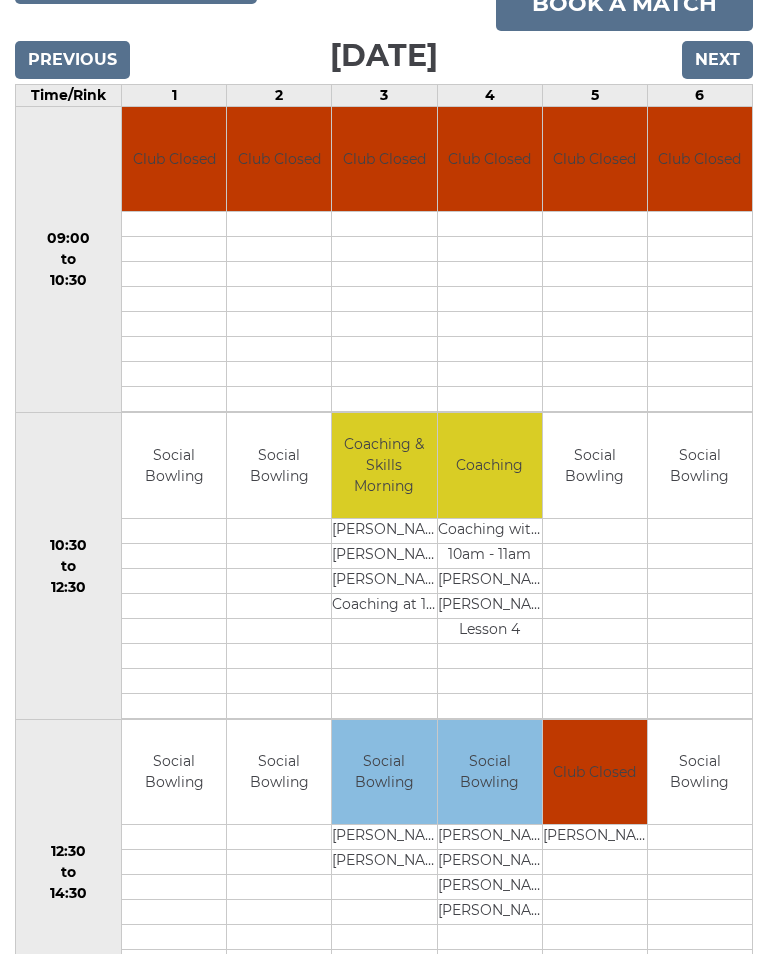 click on "Book a match" at bounding box center (624, 4) 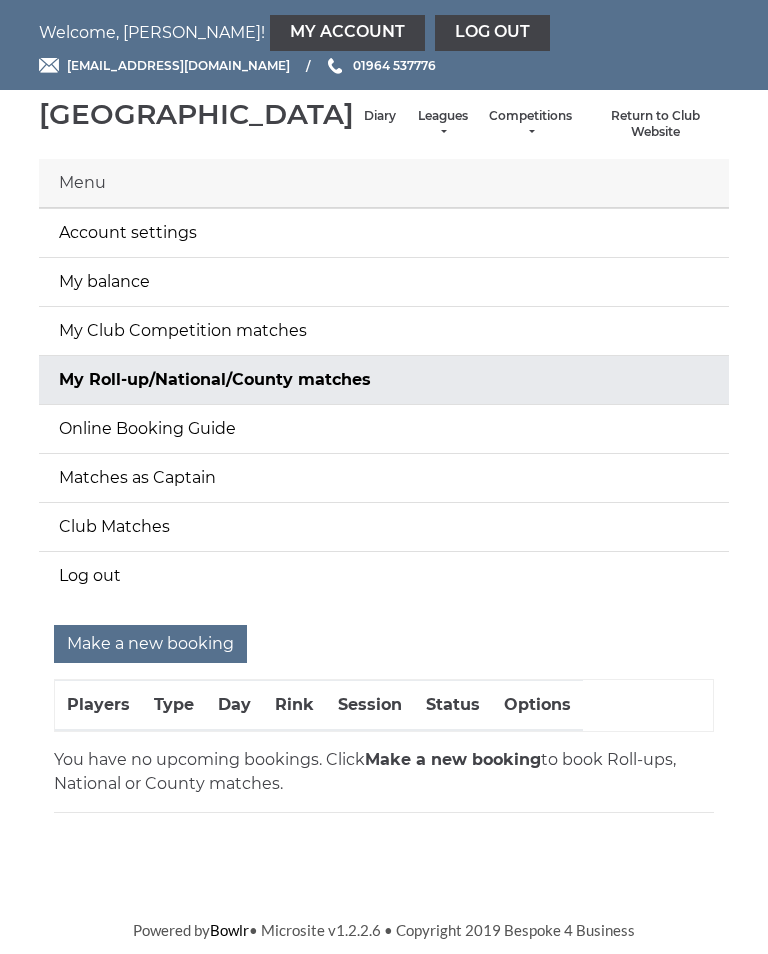 scroll, scrollTop: 0, scrollLeft: 0, axis: both 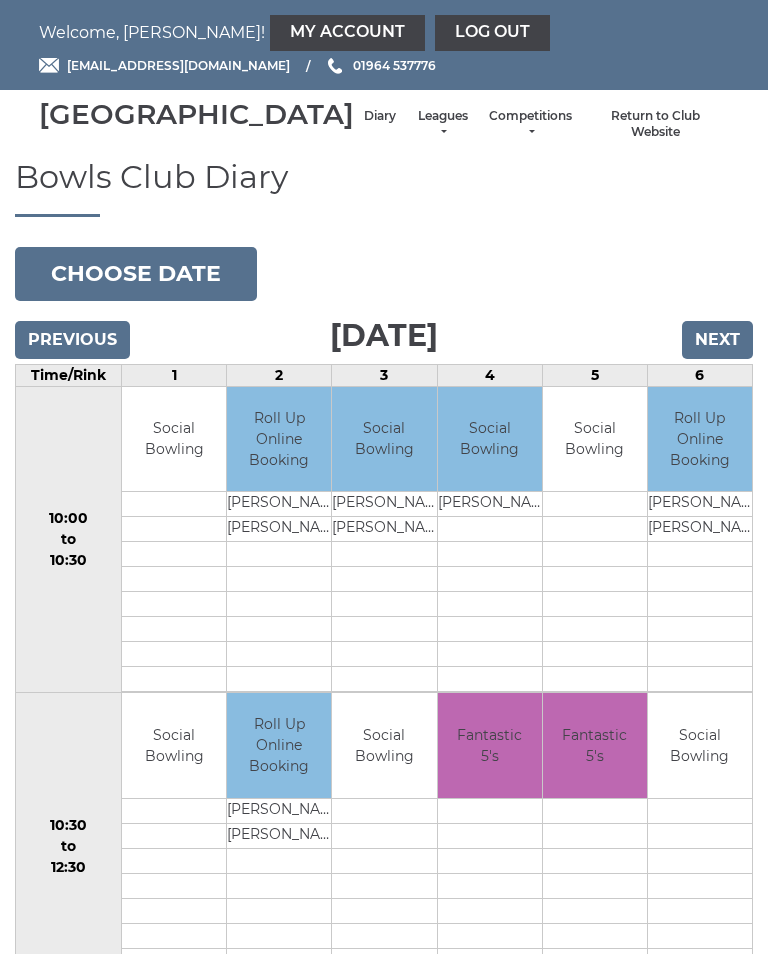 click on "Choose date" at bounding box center [136, 274] 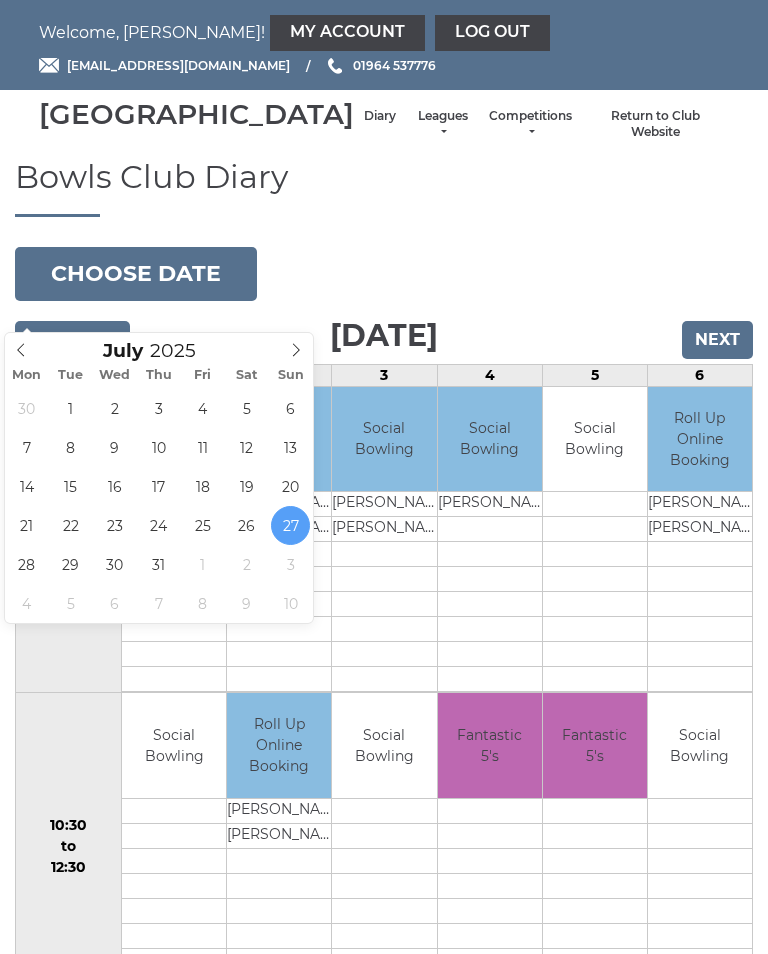 type on "2025-07-31" 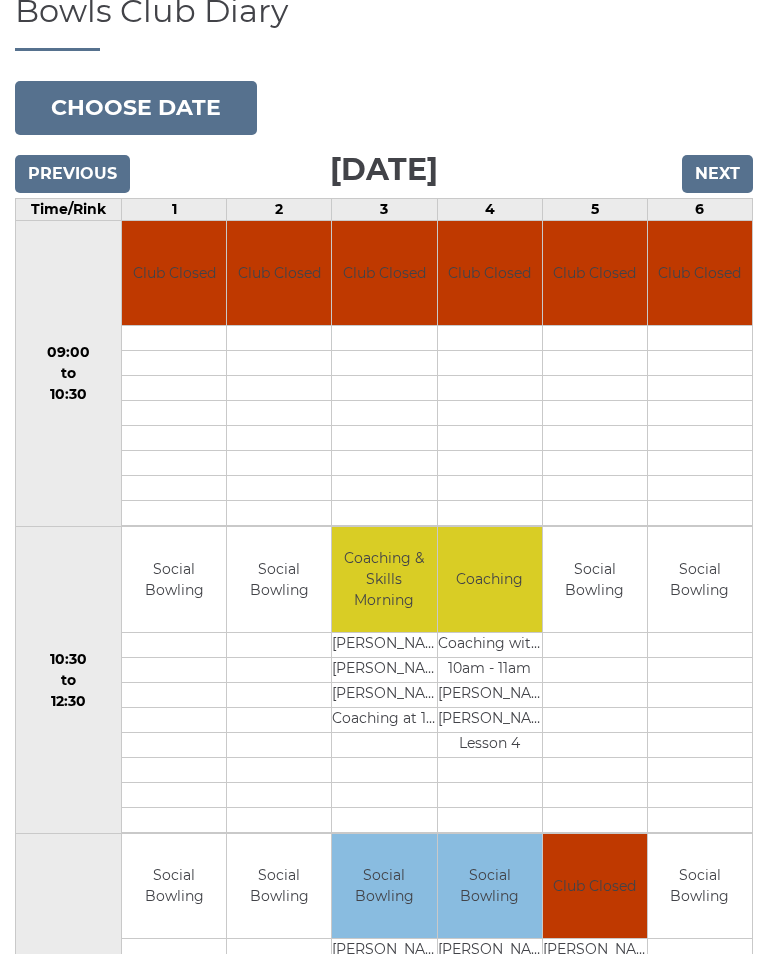 scroll, scrollTop: 166, scrollLeft: 0, axis: vertical 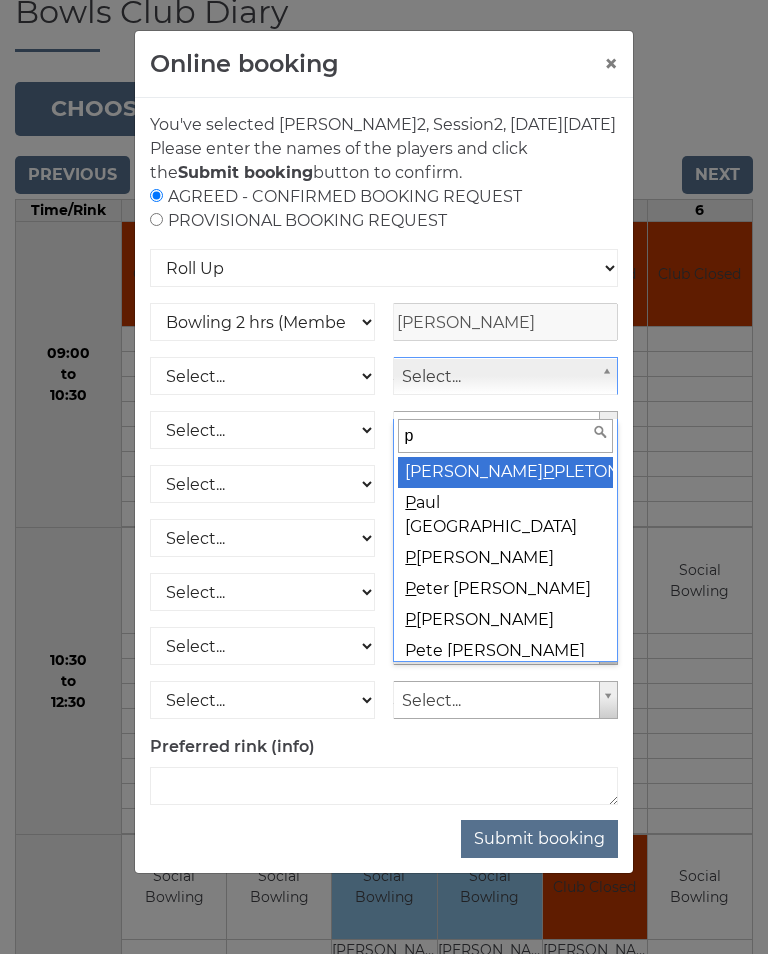 type on "ph" 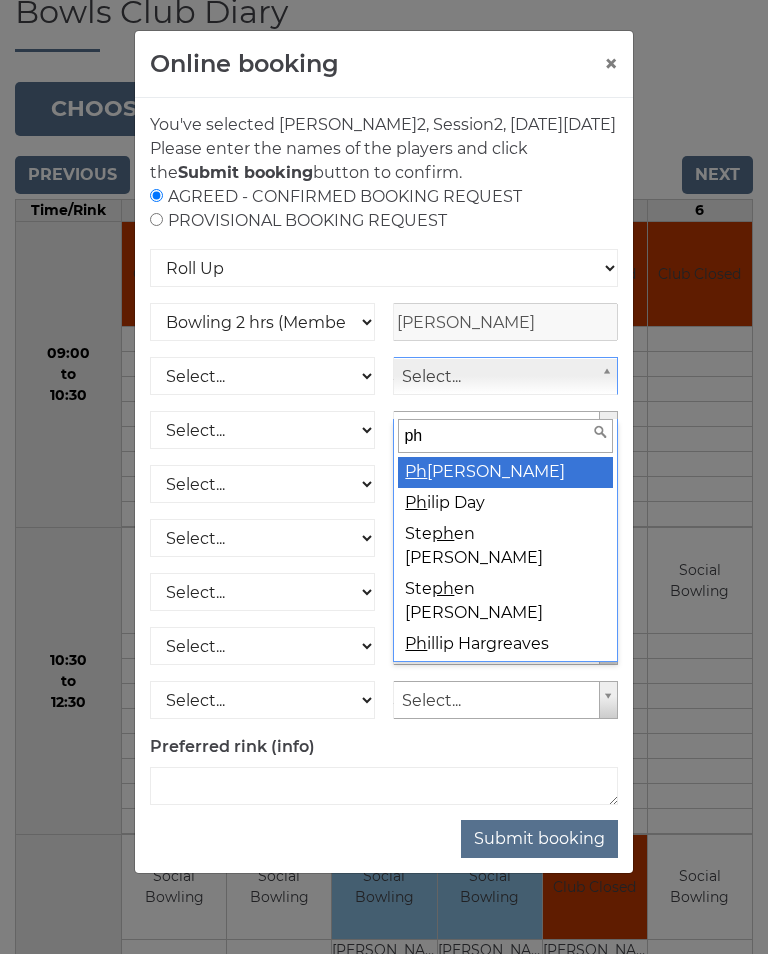 select on "915" 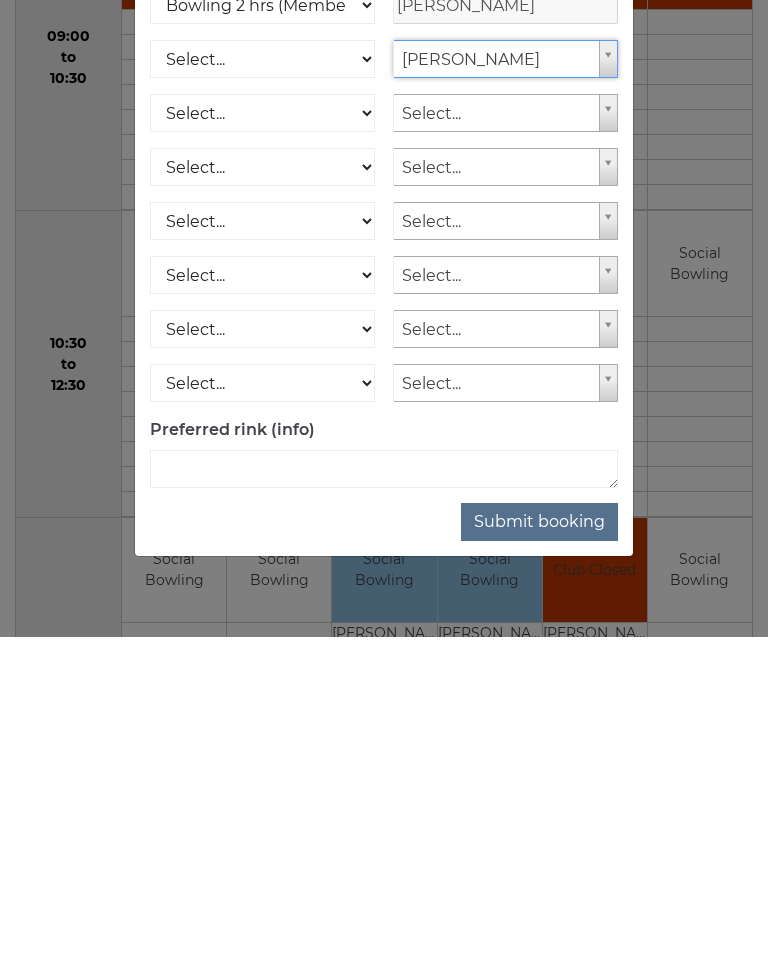 click on "Submit booking" at bounding box center (539, 839) 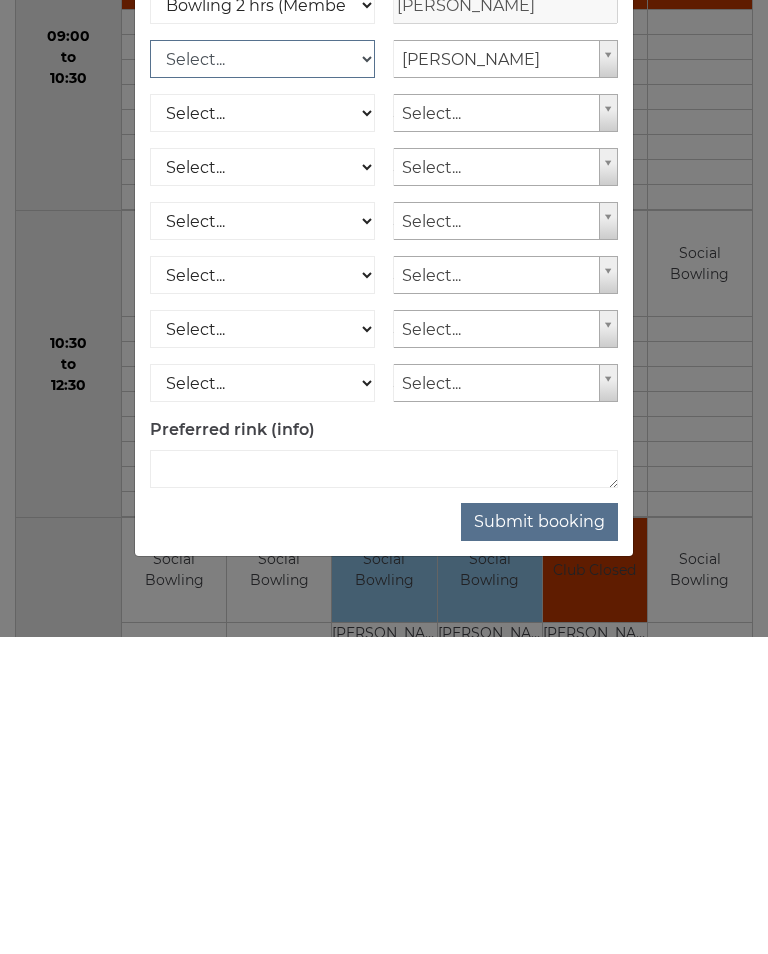 scroll, scrollTop: 483, scrollLeft: 0, axis: vertical 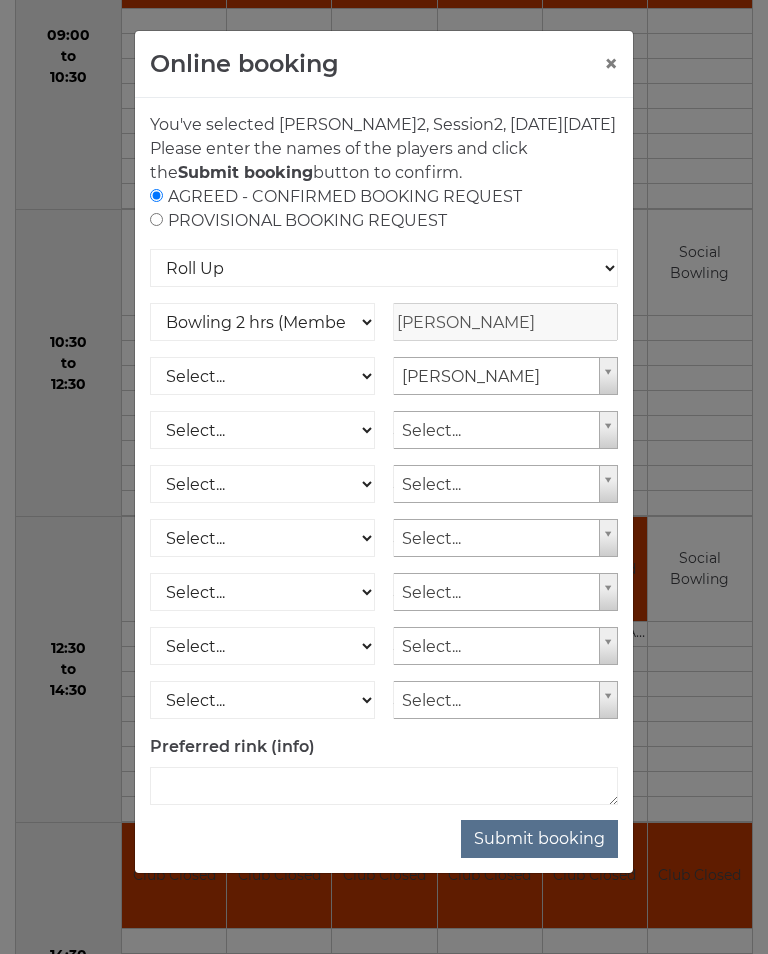 click on "Submit booking" at bounding box center [539, 839] 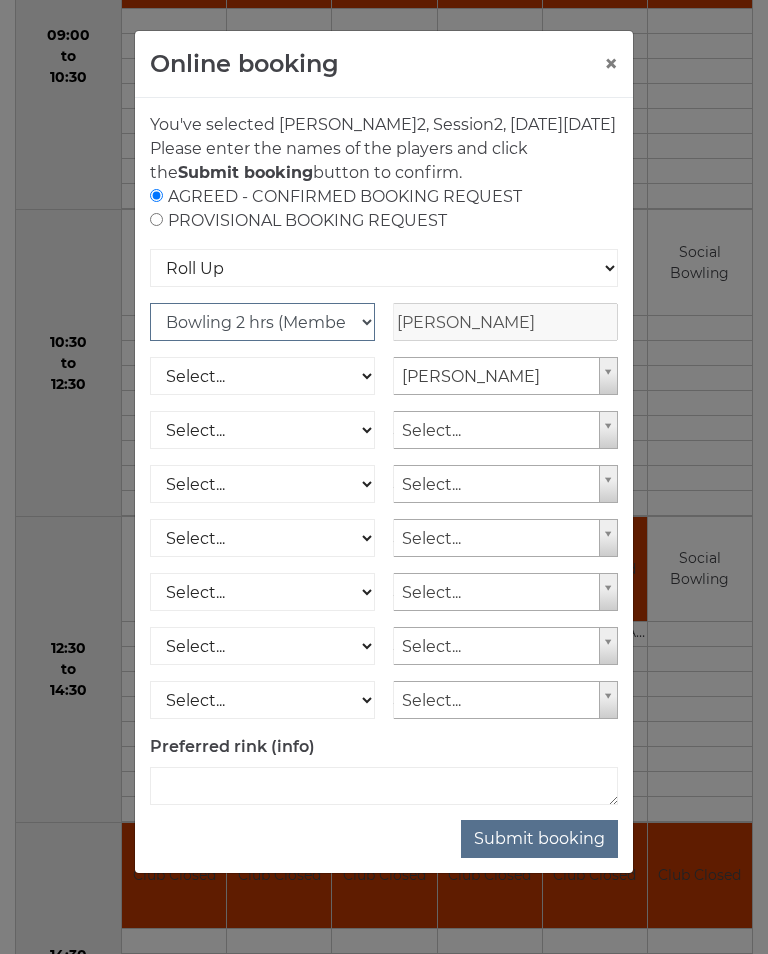 click on "Club Competition (Member) National (Member) Bowling 1.5 hrs (Member) Junior (Up to 2 hrs) (Member) Bowling 2 hrs (Member) Bowling 1 hr (Member)" at bounding box center [262, 322] 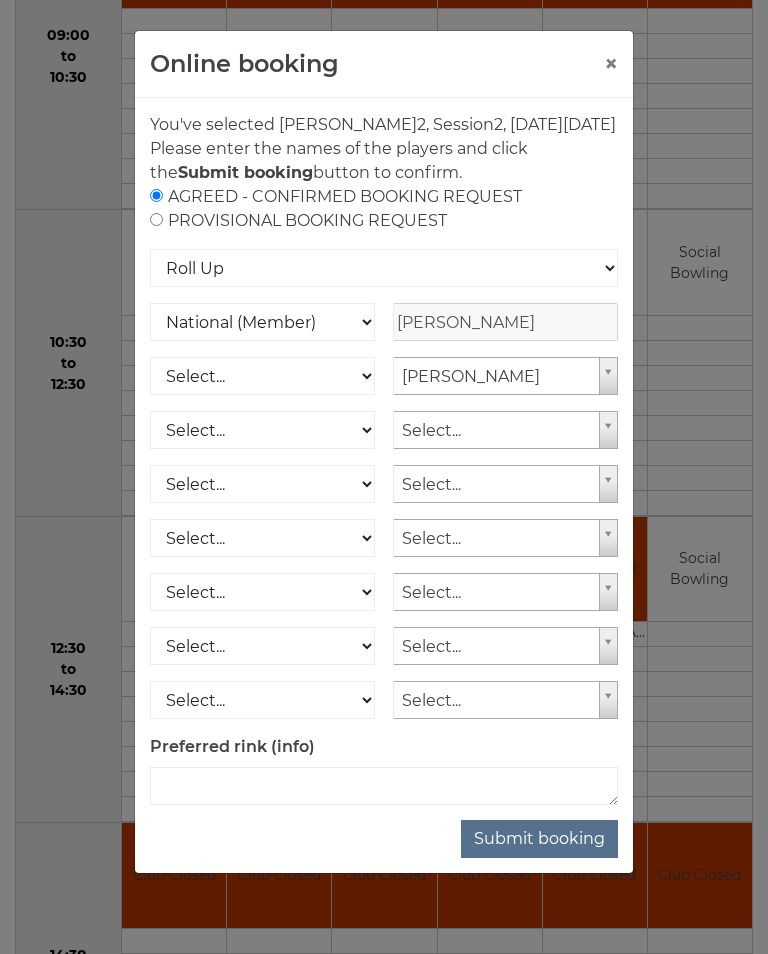 click on "AGREED - CONFIRMED BOOKING REQUEST
PROVISIONAL BOOKING REQUEST
Roll Up National Competition - Singles
National Competition - Pairs
National Competition - Triples Club Competition" at bounding box center [384, 495] 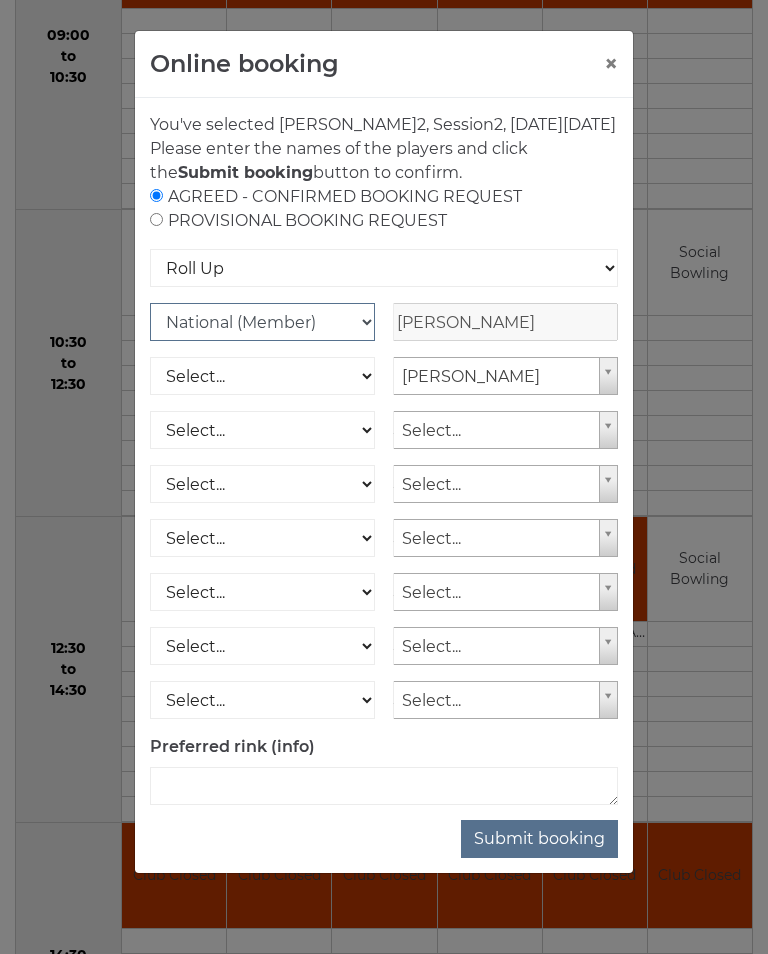 click on "Club Competition (Member) National (Member) Bowling 1.5 hrs (Member) Junior (Up to 2 hrs) (Member) Bowling 2 hrs (Member) Bowling 1 hr (Member)" at bounding box center (262, 322) 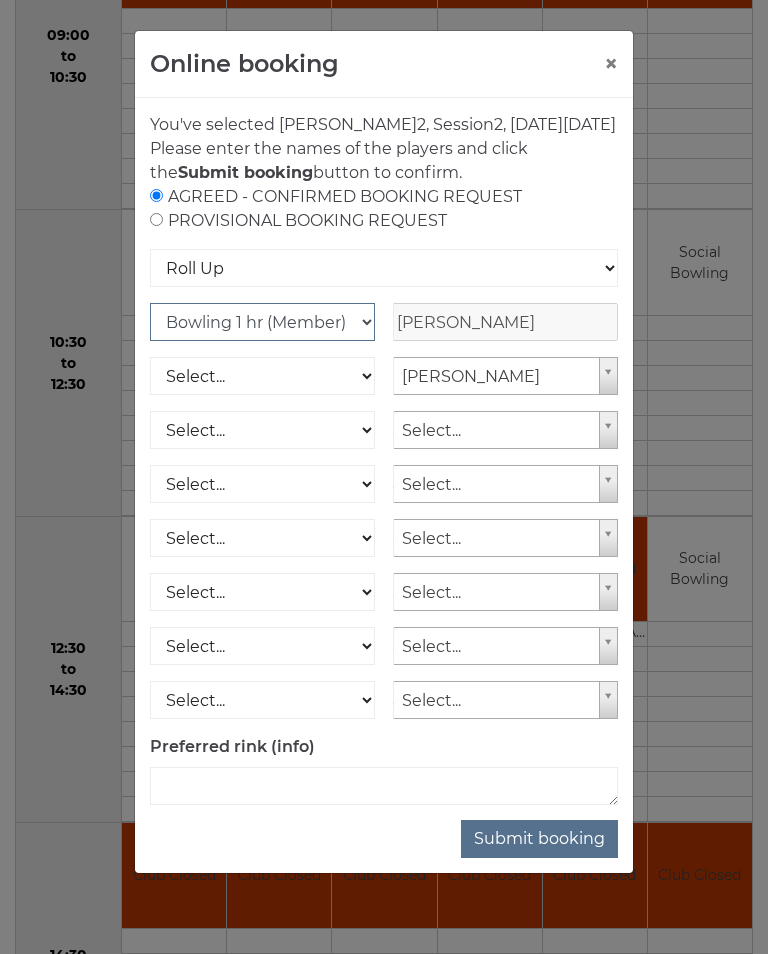 click on "Club Competition (Member) National (Member) Bowling 1.5 hrs (Member) Junior (Up to 2 hrs) (Member) Bowling 2 hrs (Member) Bowling 1 hr (Member)" at bounding box center (262, 322) 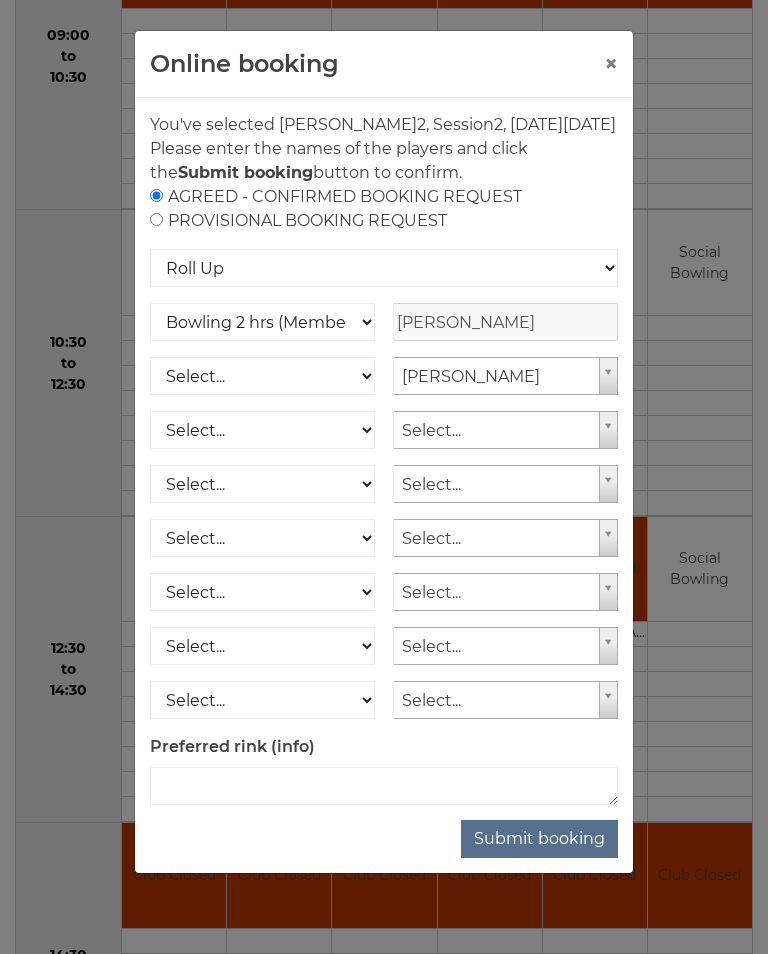 click on "Submit booking" at bounding box center [539, 839] 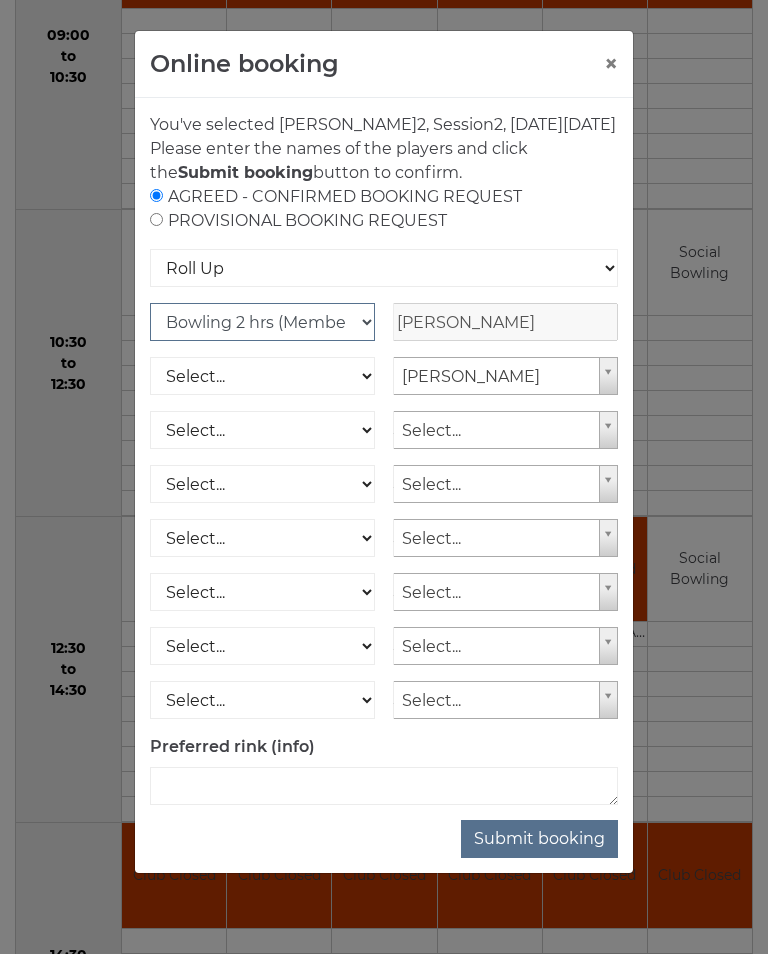 click on "Club Competition (Member) National (Member) Bowling 1.5 hrs (Member) Junior (Up to 2 hrs) (Member) Bowling 2 hrs (Member) Bowling 1 hr (Member)" at bounding box center (262, 322) 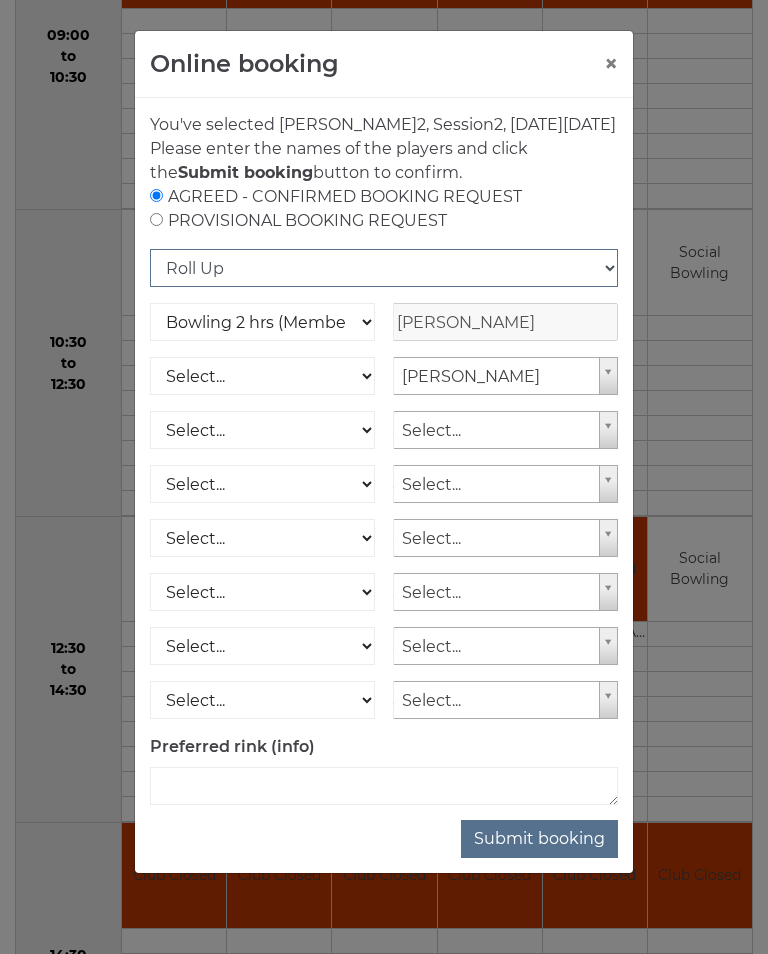 click on "Roll Up National Competition - Singles
National Competition - Pairs
National Competition - Triples
National Competition - Fours
Club Competition" at bounding box center [384, 268] 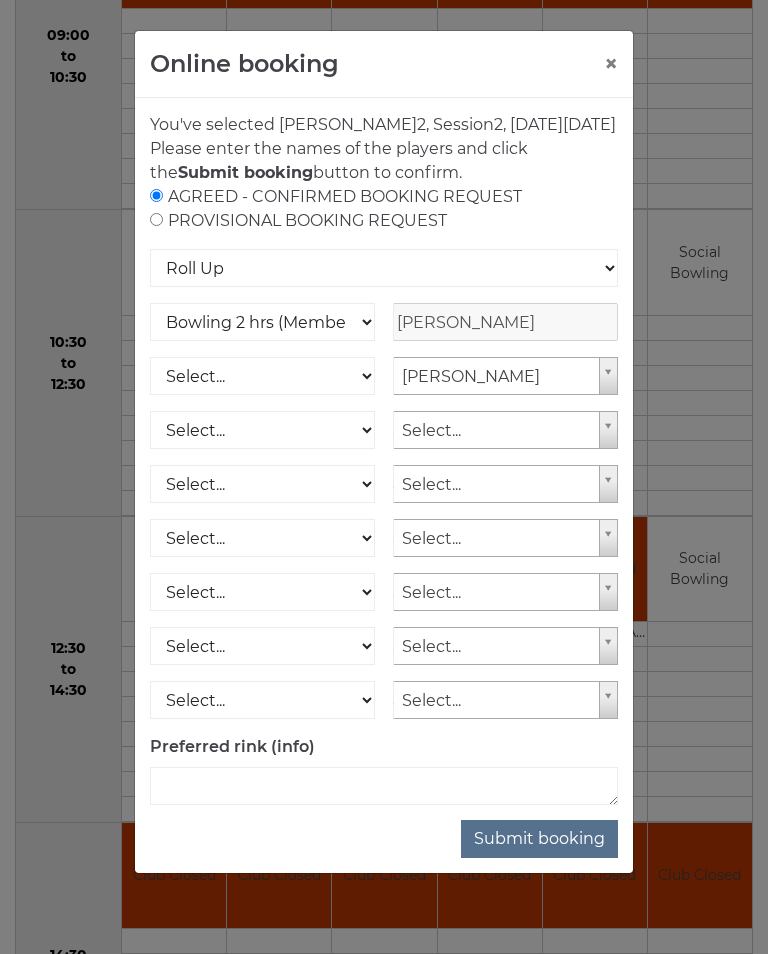 click on "Submit booking" at bounding box center (539, 839) 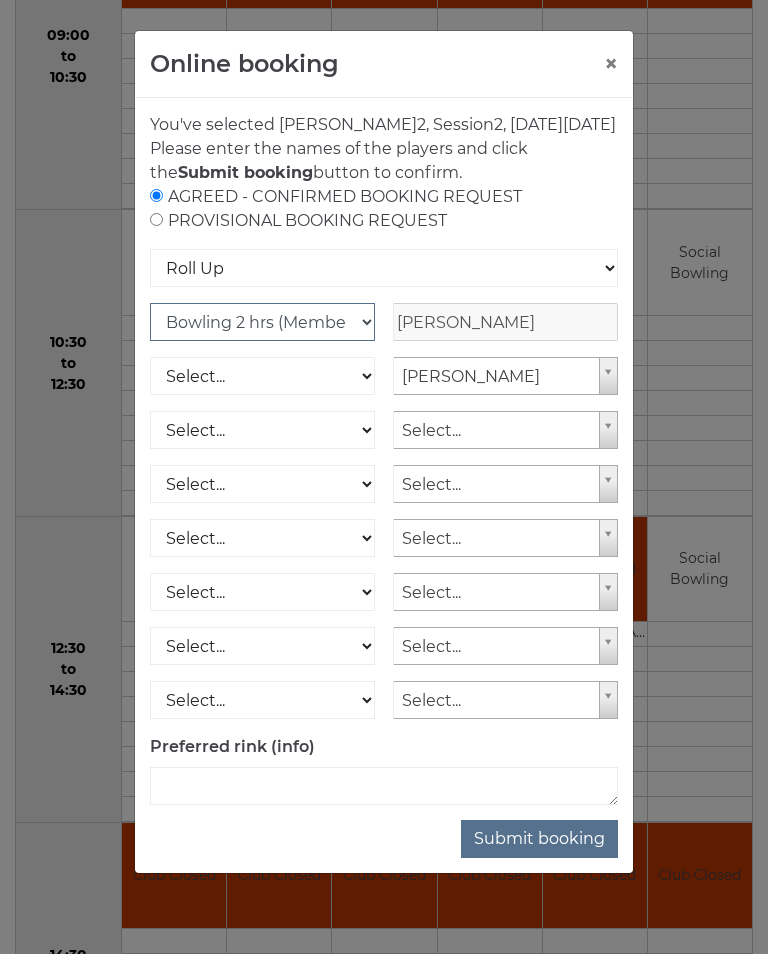 click on "Club Competition (Member) National (Member) Bowling 1.5 hrs (Member) Junior (Up to 2 hrs) (Member) Bowling 2 hrs (Member) Bowling 1 hr (Member)" at bounding box center [262, 322] 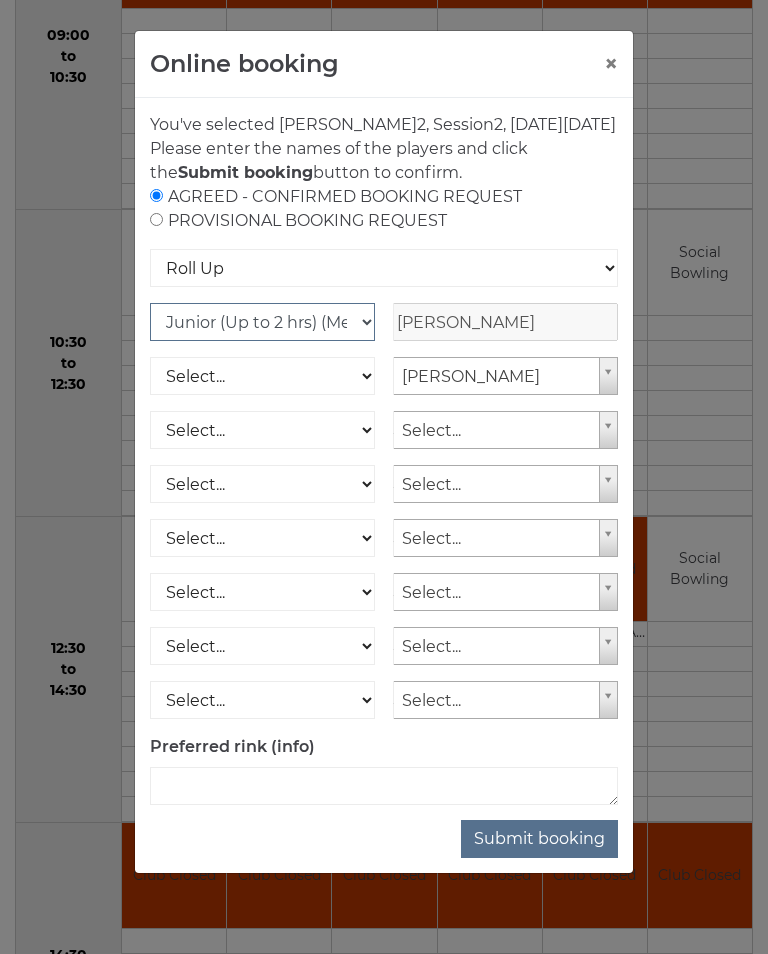 click on "Club Competition (Member) National (Member) Bowling 1.5 hrs (Member) Junior (Up to 2 hrs) (Member) Bowling 2 hrs (Member) Bowling 1 hr (Member)" at bounding box center (262, 322) 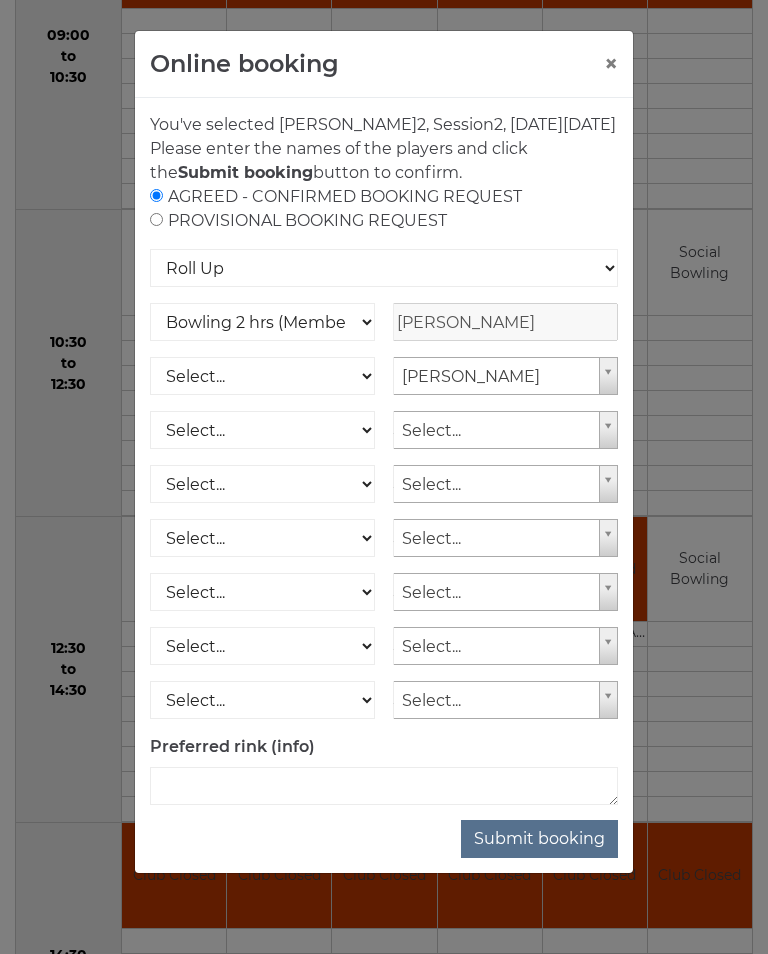 click on "Susan Day" at bounding box center [505, 322] 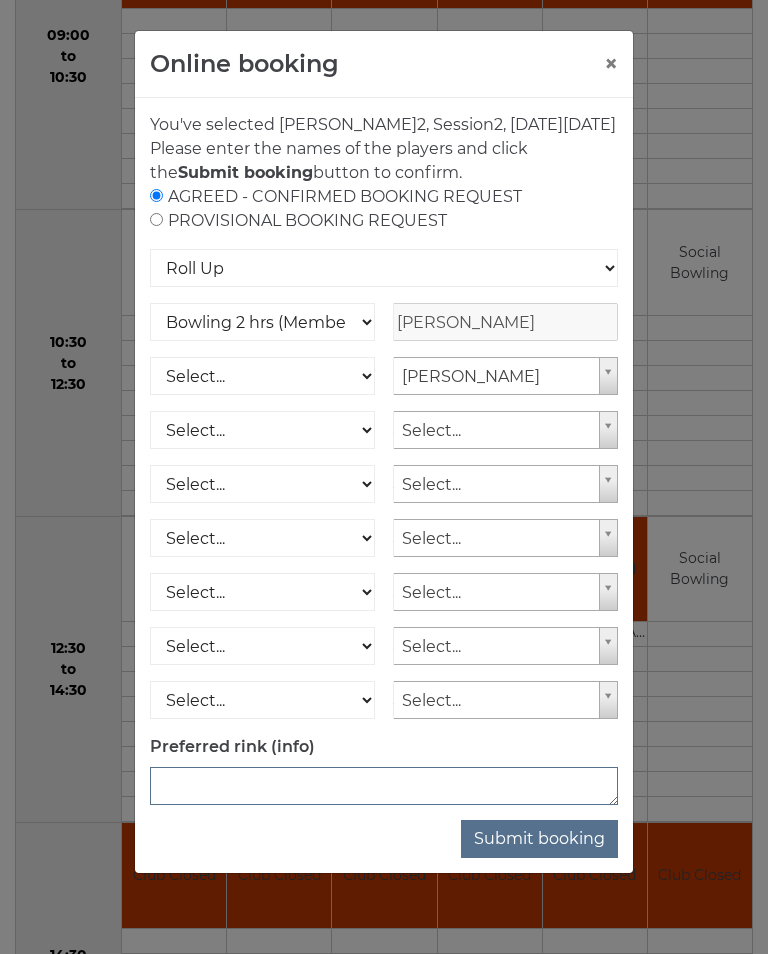 click at bounding box center [384, 786] 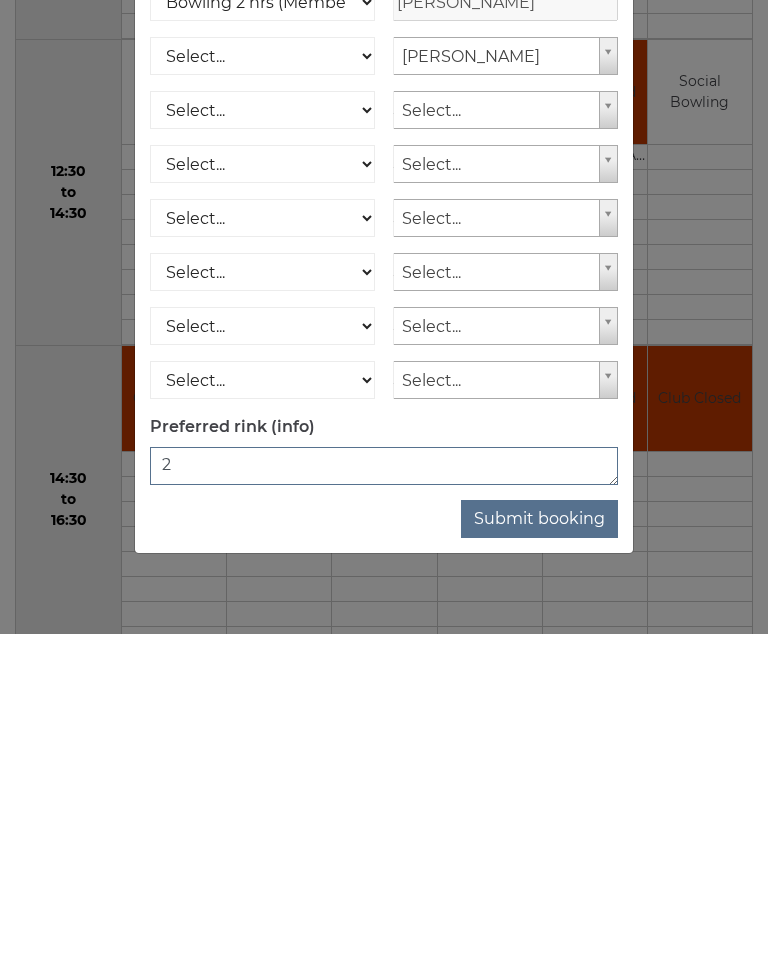 type on "2" 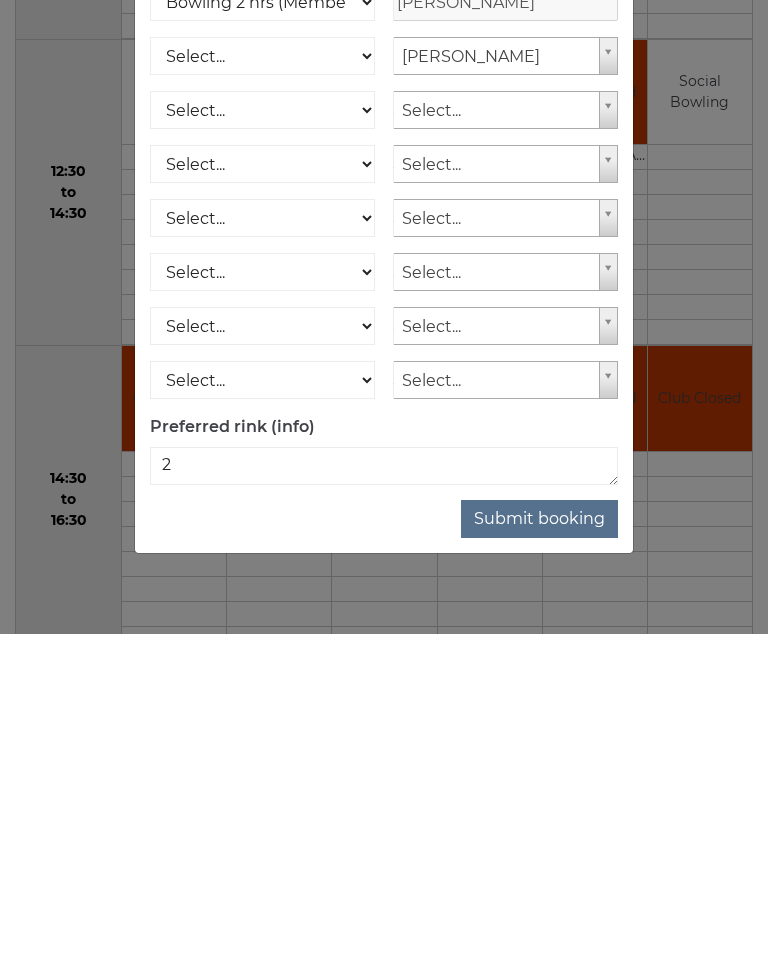 click on "Submit booking" at bounding box center (539, 839) 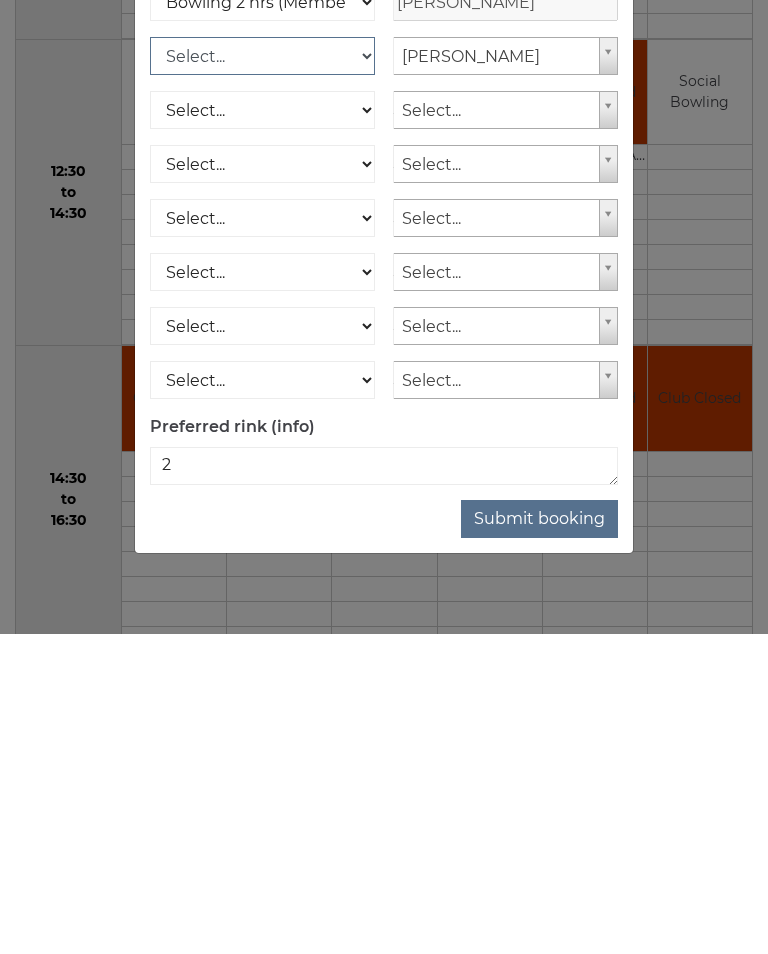 scroll, scrollTop: 961, scrollLeft: 0, axis: vertical 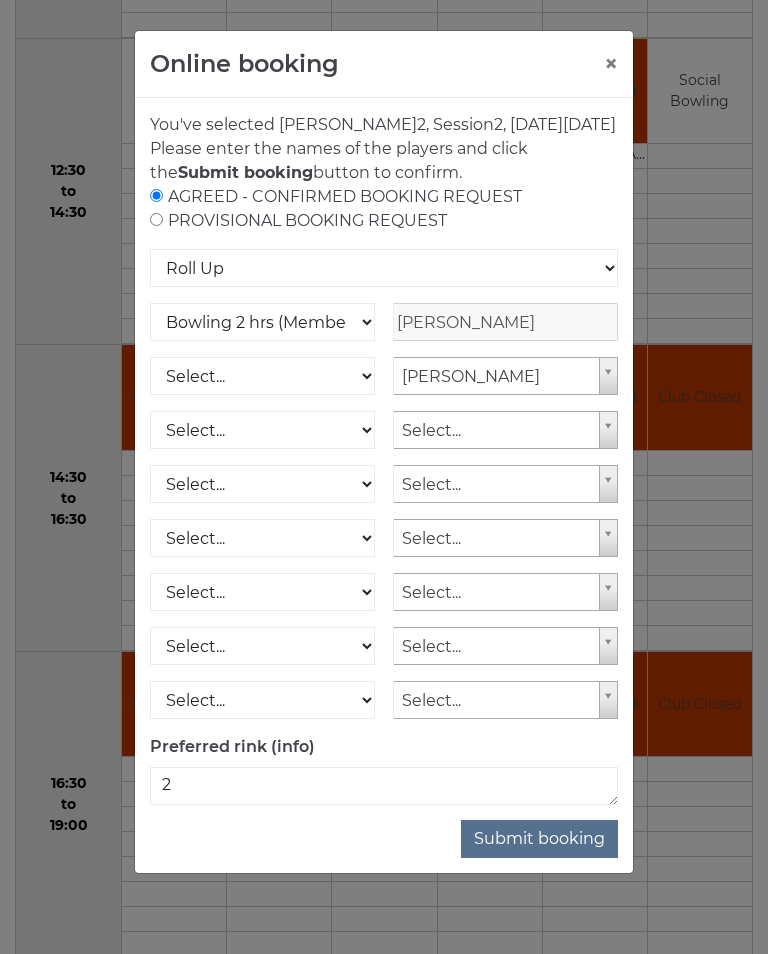click on "Submit booking" at bounding box center [539, 839] 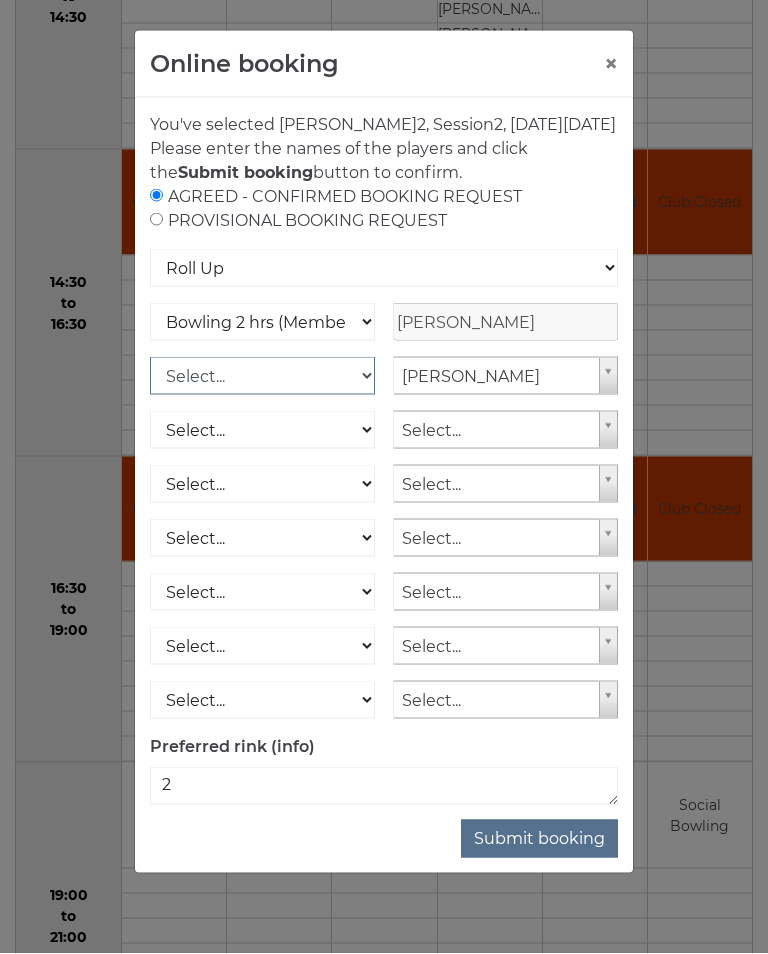 scroll, scrollTop: 1157, scrollLeft: 0, axis: vertical 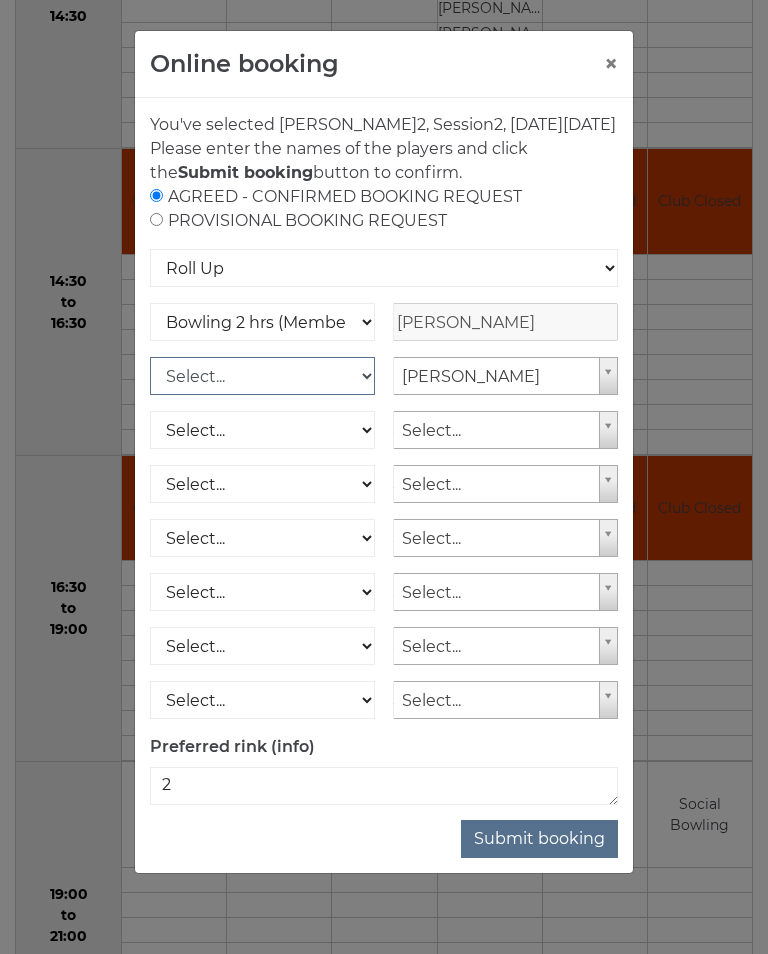 click on "Select... Club Competition (Member) Club Competition (Visitor) National (Member) National (Visitor) Bowling 1.5 hrs (Member) Bowling 1.5 hrs (Visitor) Junior (Up to 2 hrs) (Member) Junior (Up to 2 hrs) (Visitor) Bowling 2 hrs (Member) Bowling 2 hrs (Visitor) Bowling 1 hr (Member) Bowling 1 hr (Visitor)" at bounding box center (262, 376) 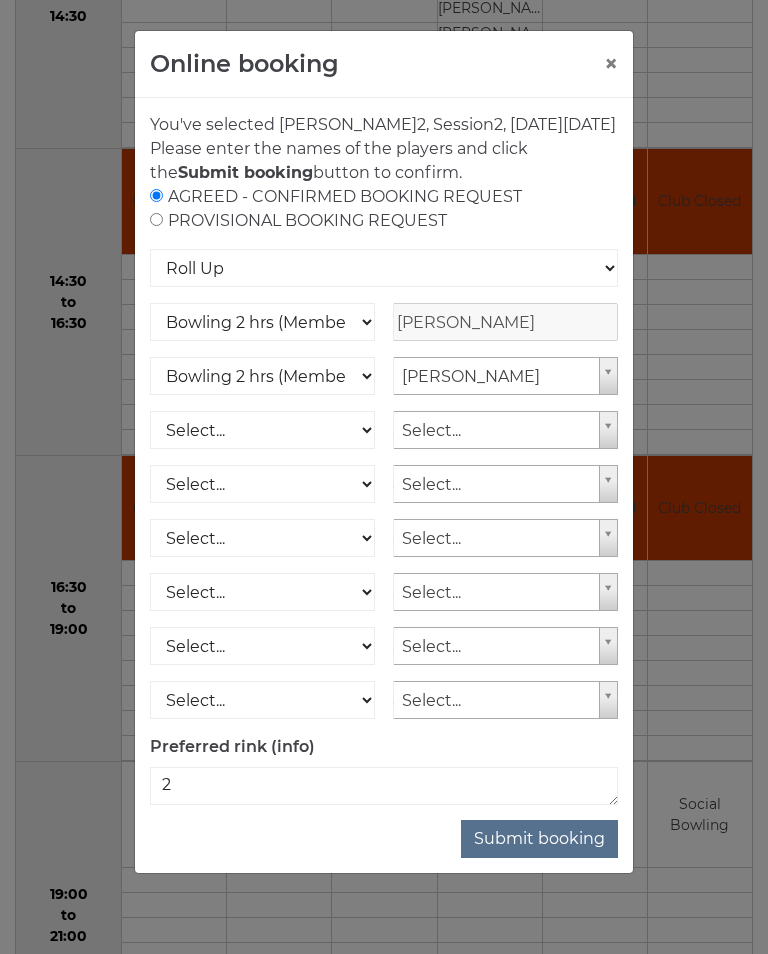 click on "Submit booking" at bounding box center [539, 839] 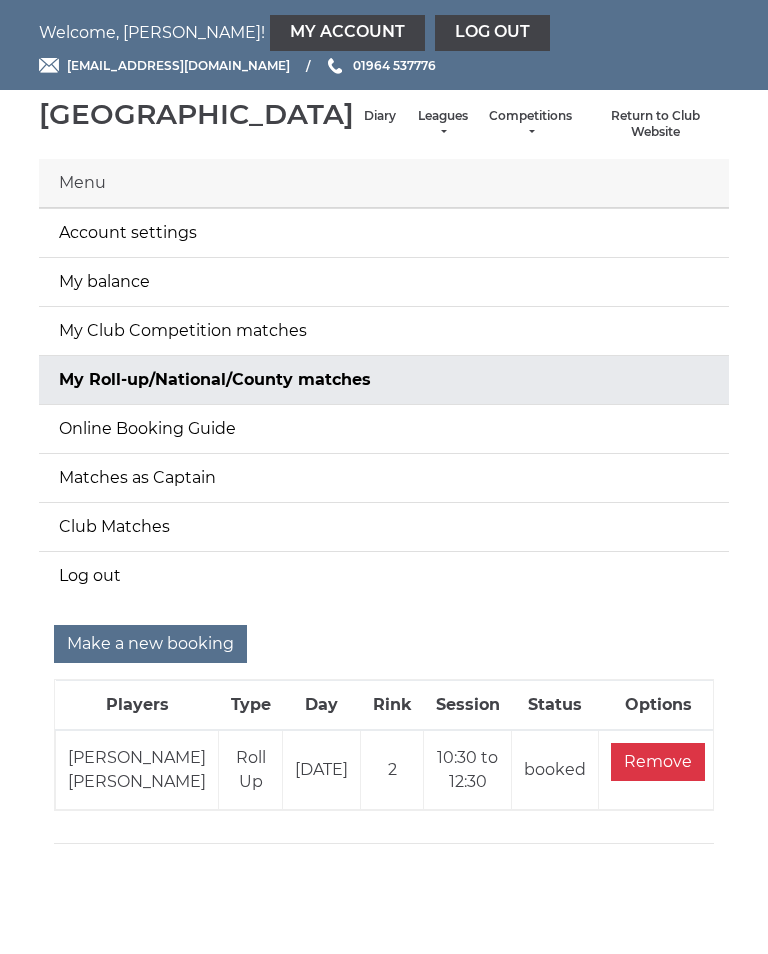 scroll, scrollTop: 0, scrollLeft: 0, axis: both 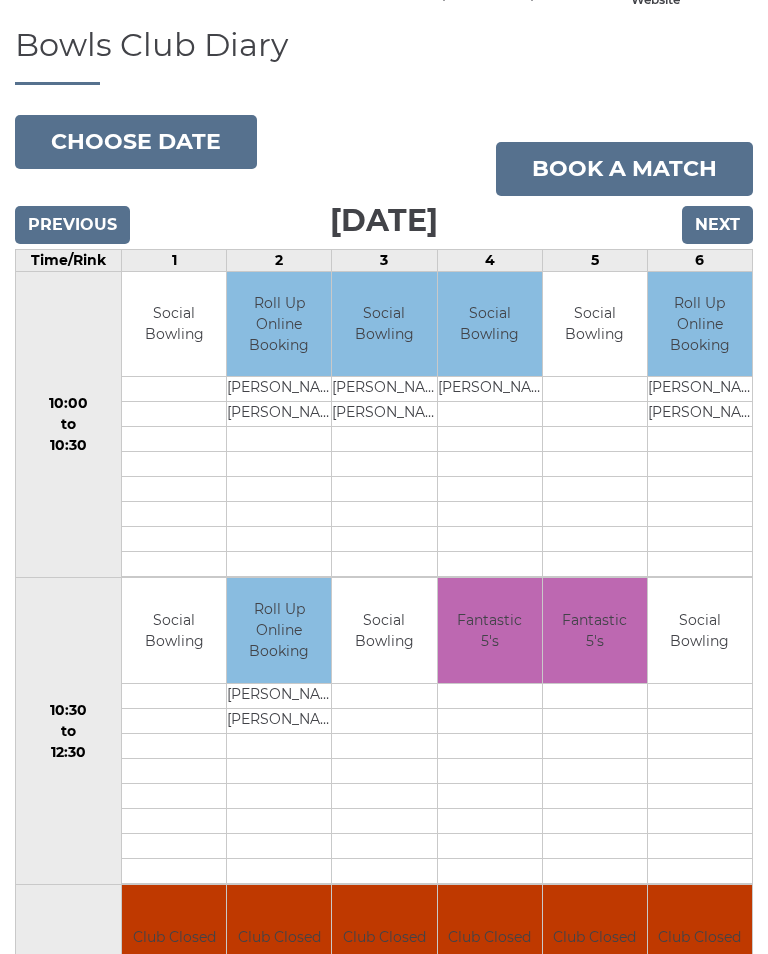 click on "Choose date" at bounding box center (136, 142) 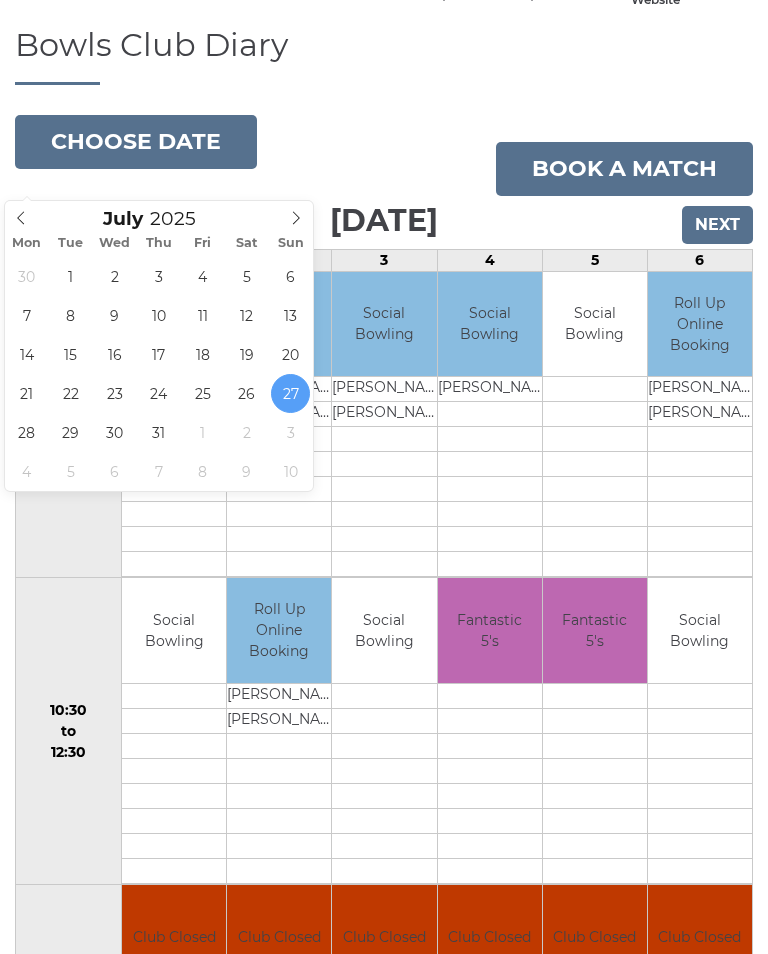 type on "[DATE]" 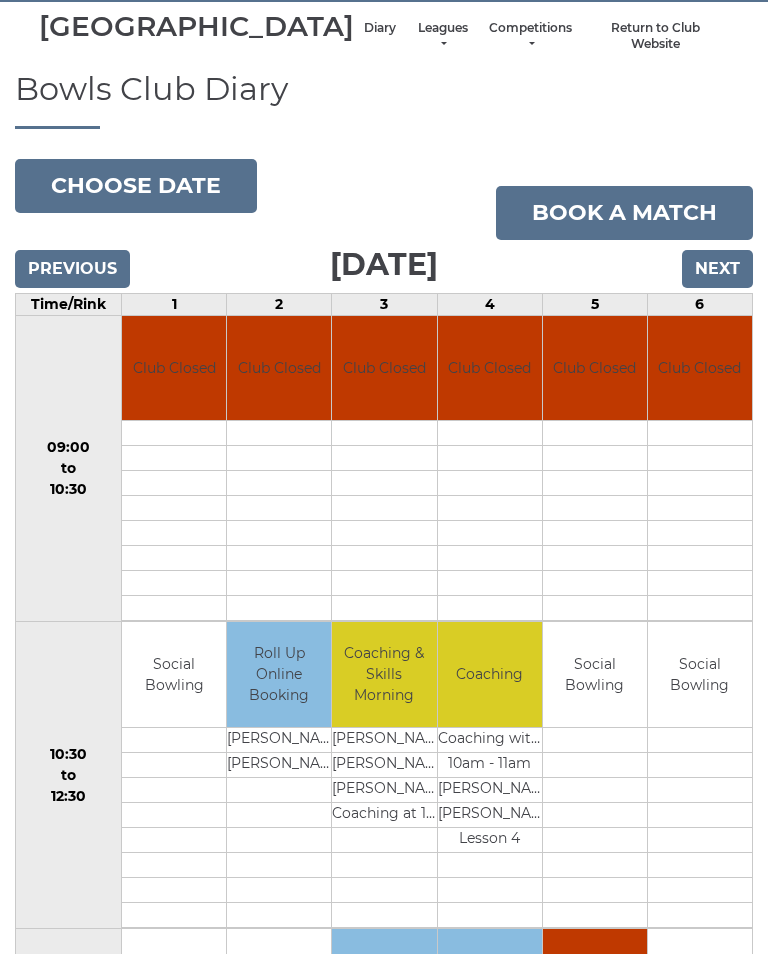 scroll, scrollTop: 86, scrollLeft: 0, axis: vertical 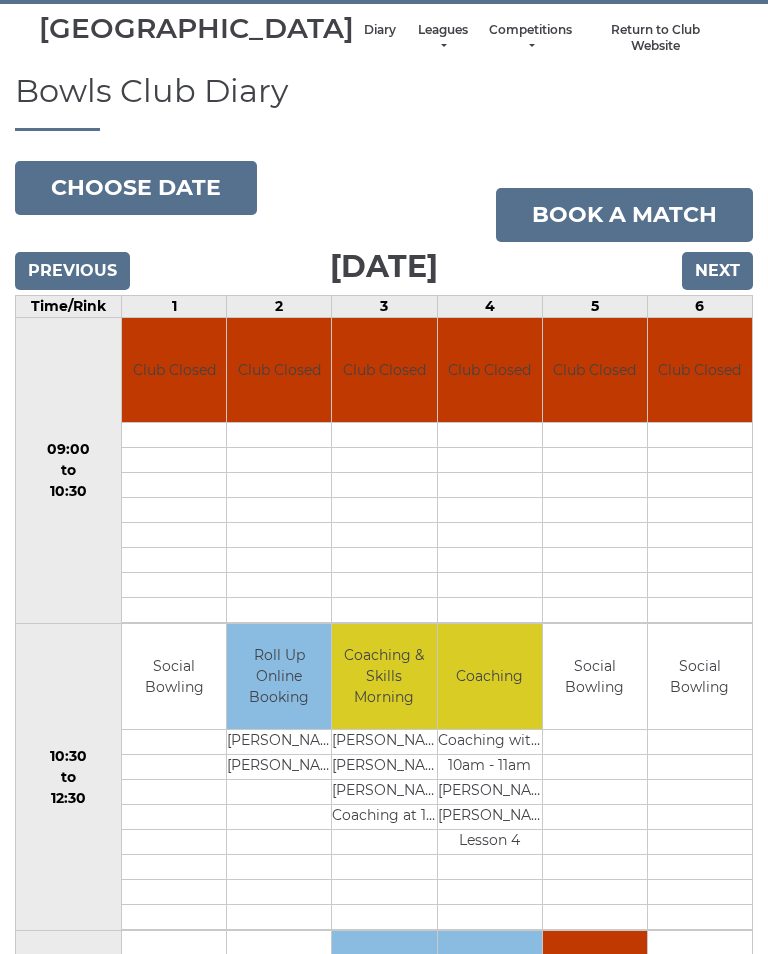 click on "Choose date" at bounding box center (136, 188) 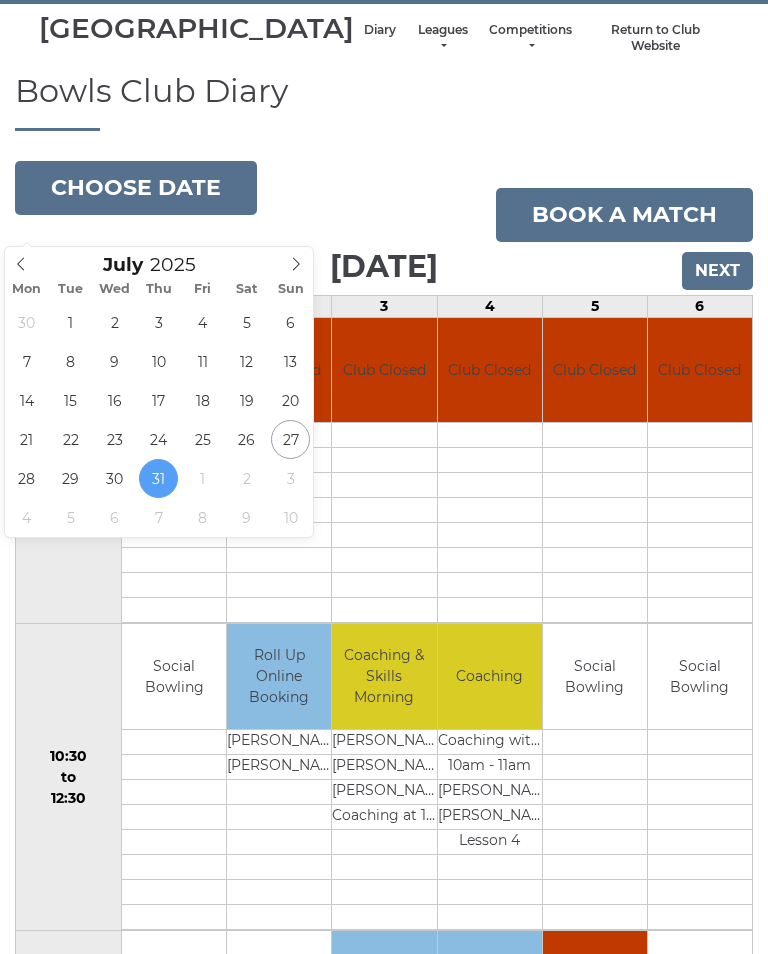 type on "2025-07-28" 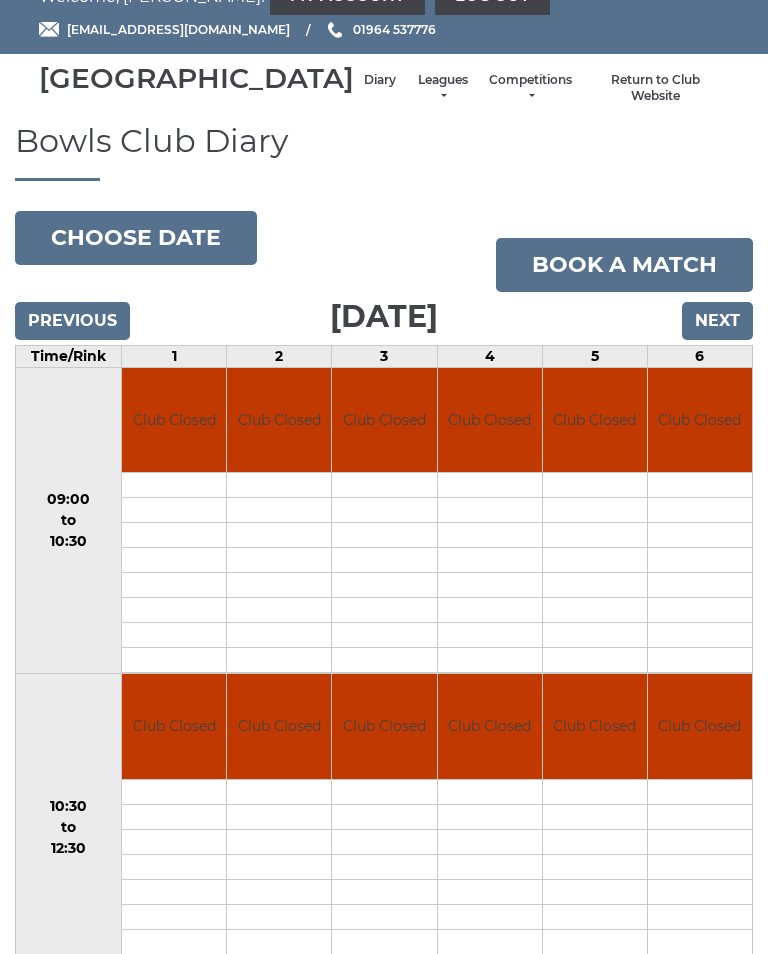 scroll, scrollTop: 0, scrollLeft: 0, axis: both 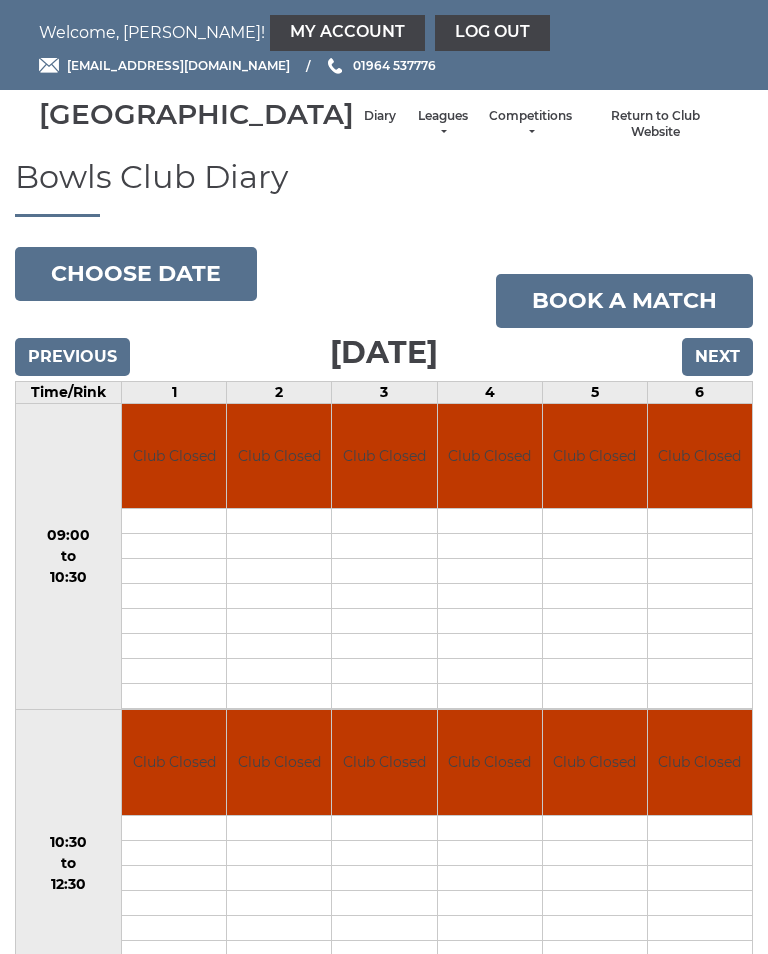 click on "Choose date" at bounding box center [136, 274] 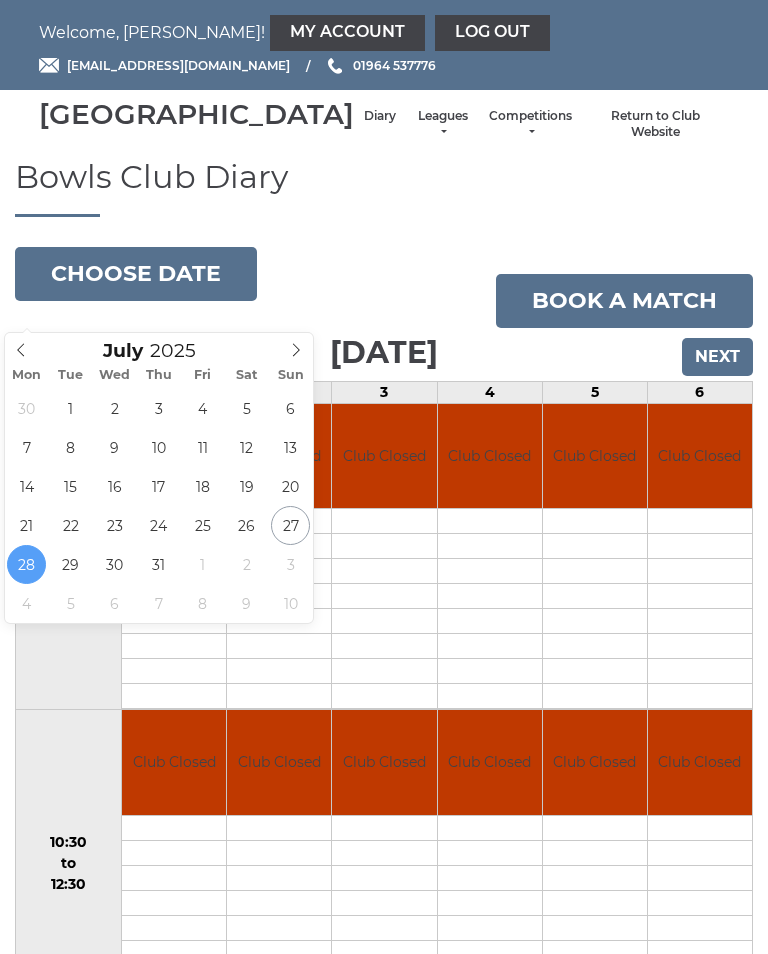 type on "[DATE]" 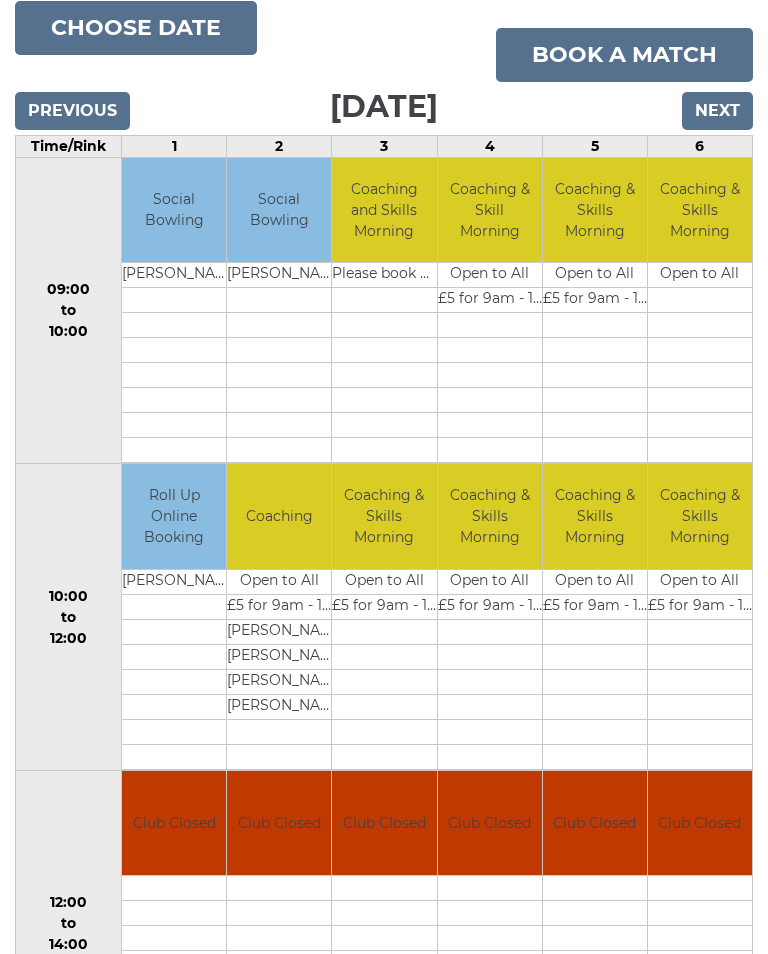 scroll, scrollTop: 262, scrollLeft: 0, axis: vertical 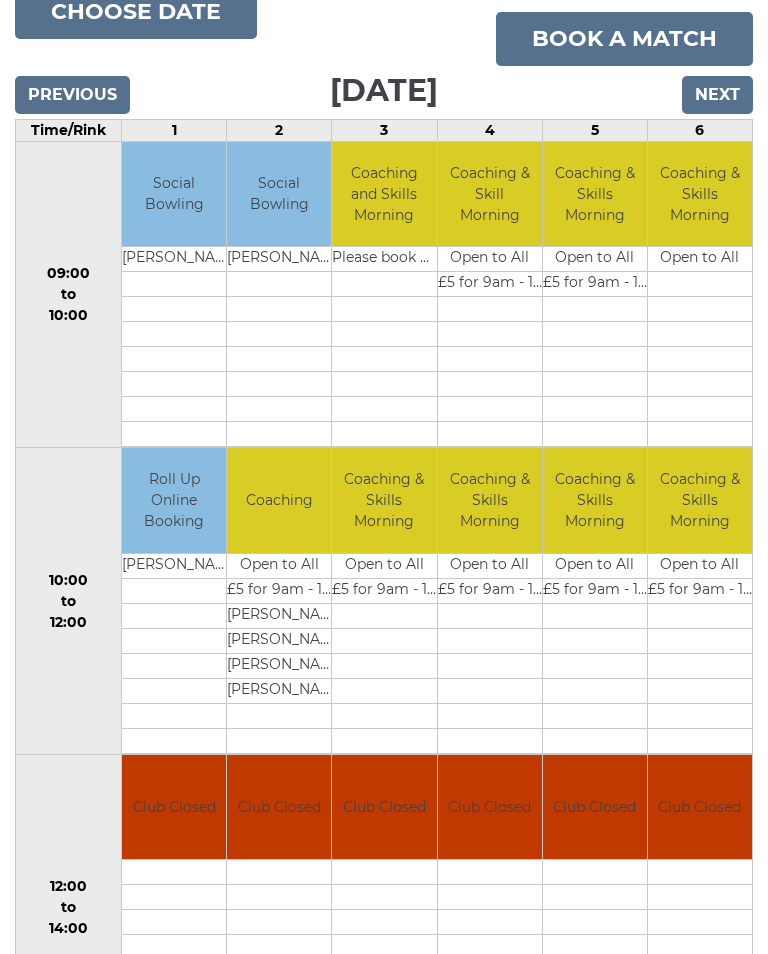 click on "[PERSON_NAME]" at bounding box center (279, 640) 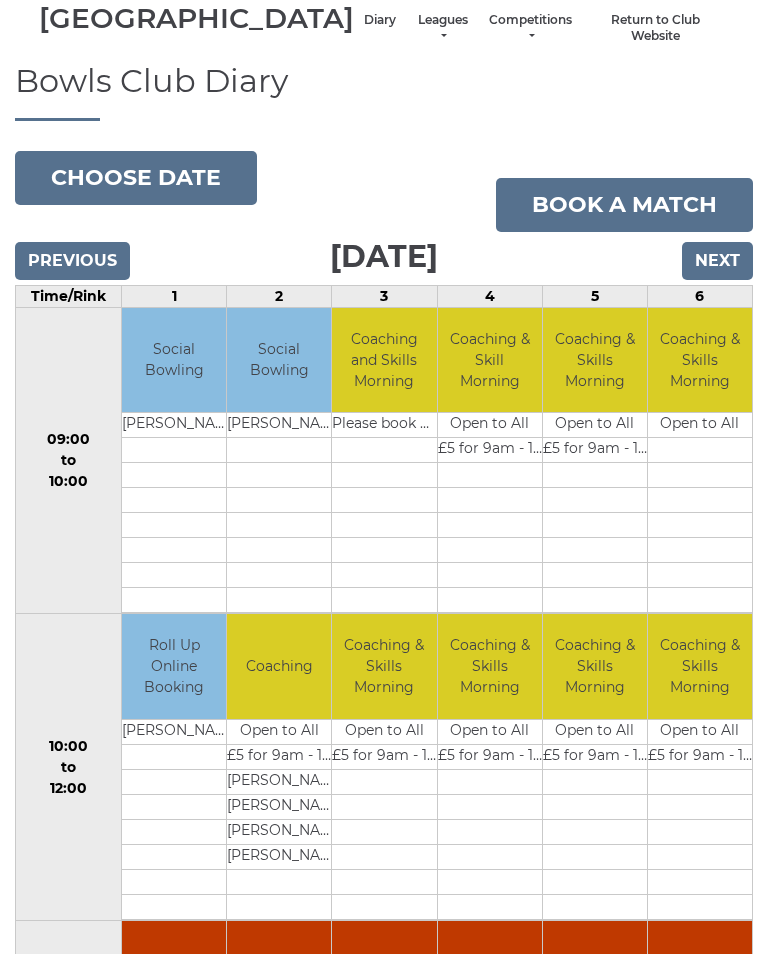 scroll, scrollTop: 93, scrollLeft: 0, axis: vertical 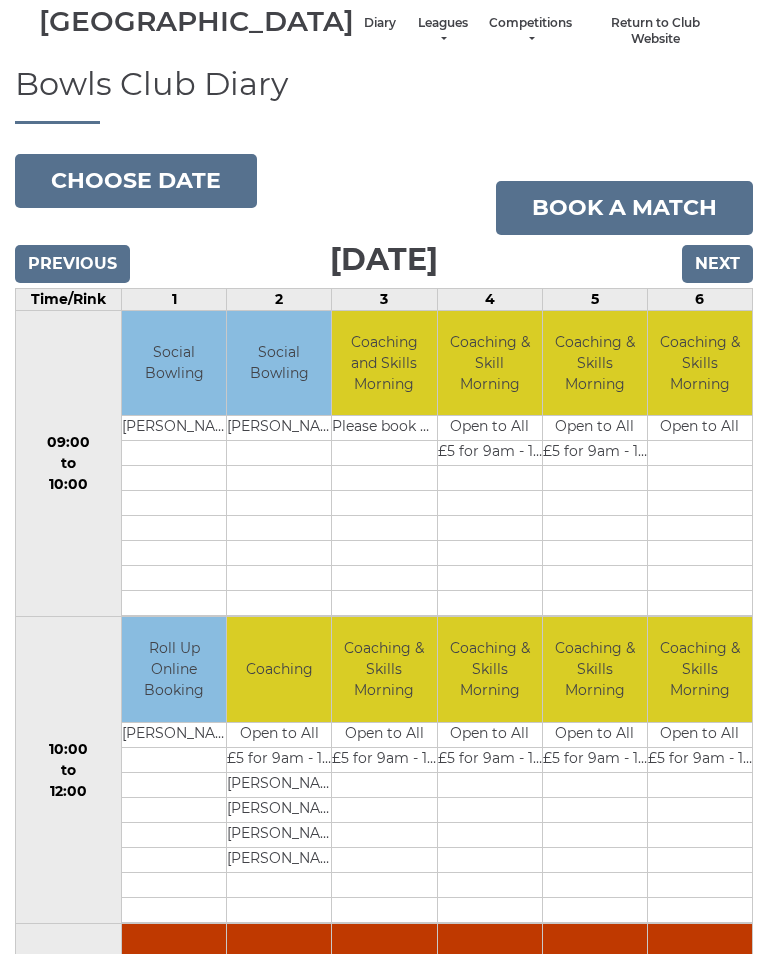 click on "Choose date" at bounding box center [136, 181] 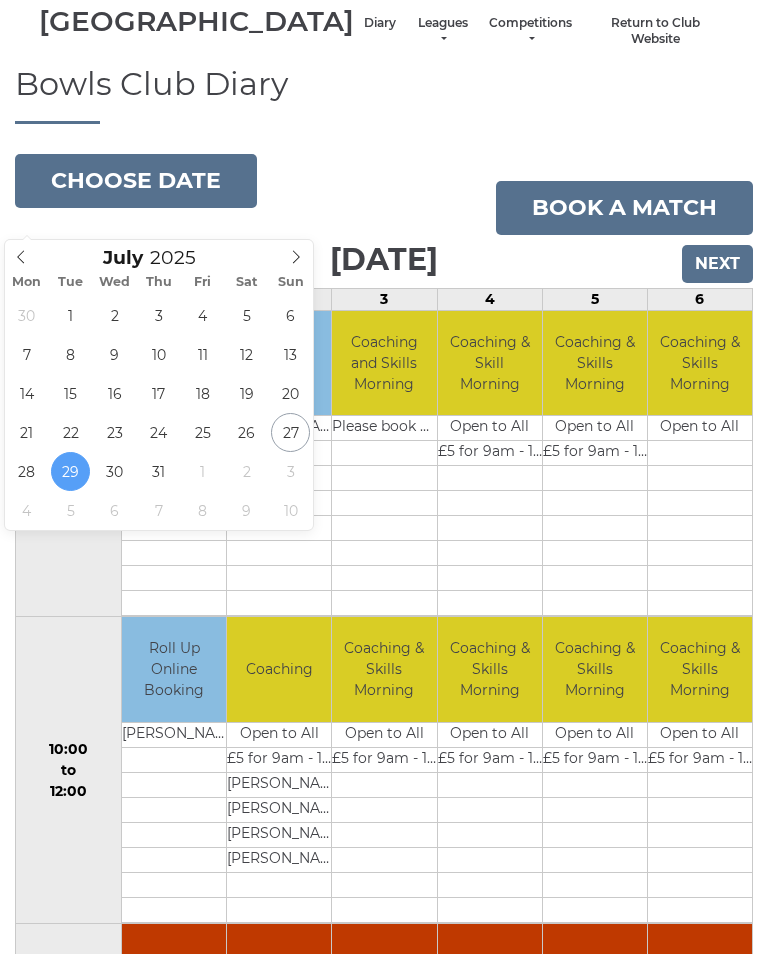 type on "[DATE]" 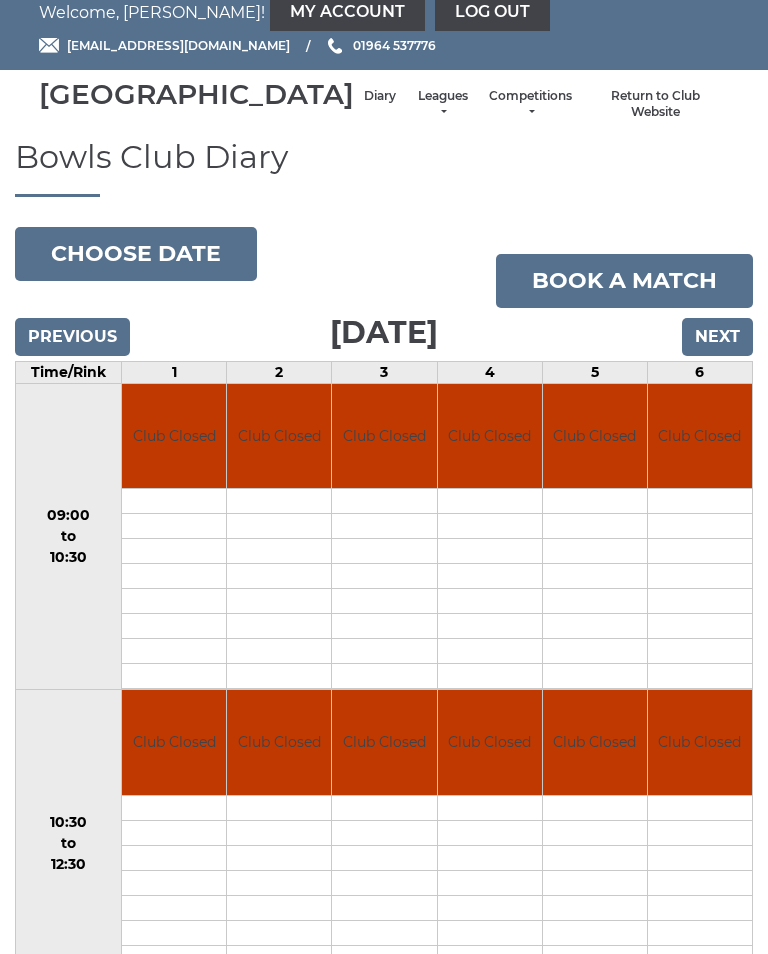 scroll, scrollTop: 0, scrollLeft: 0, axis: both 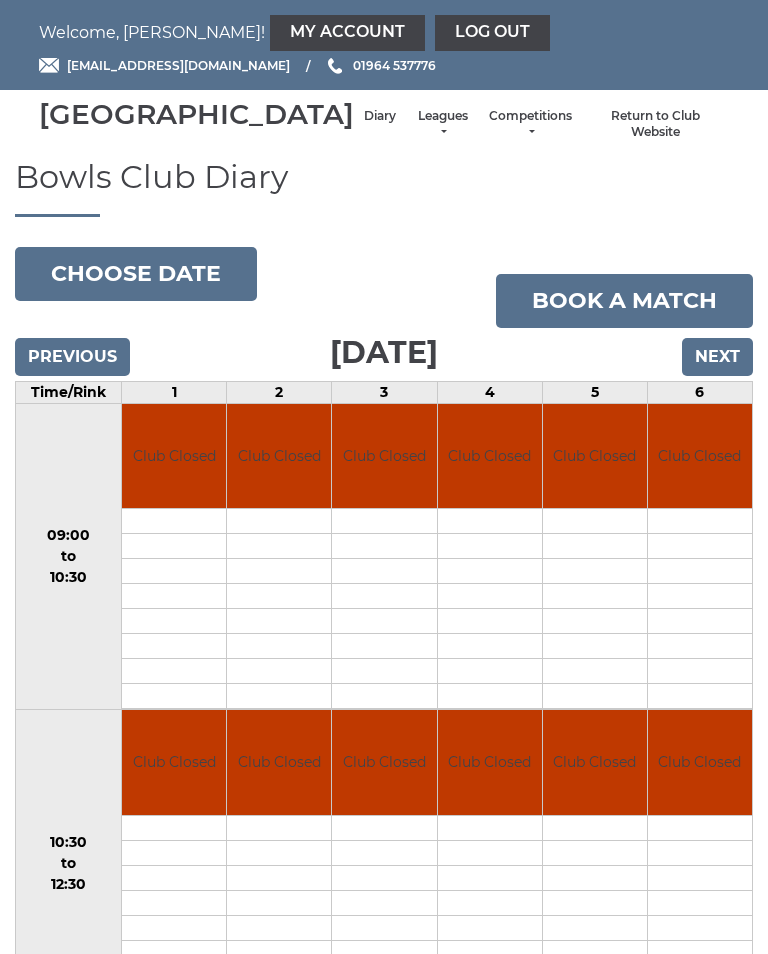 click on "My Account" at bounding box center (347, 33) 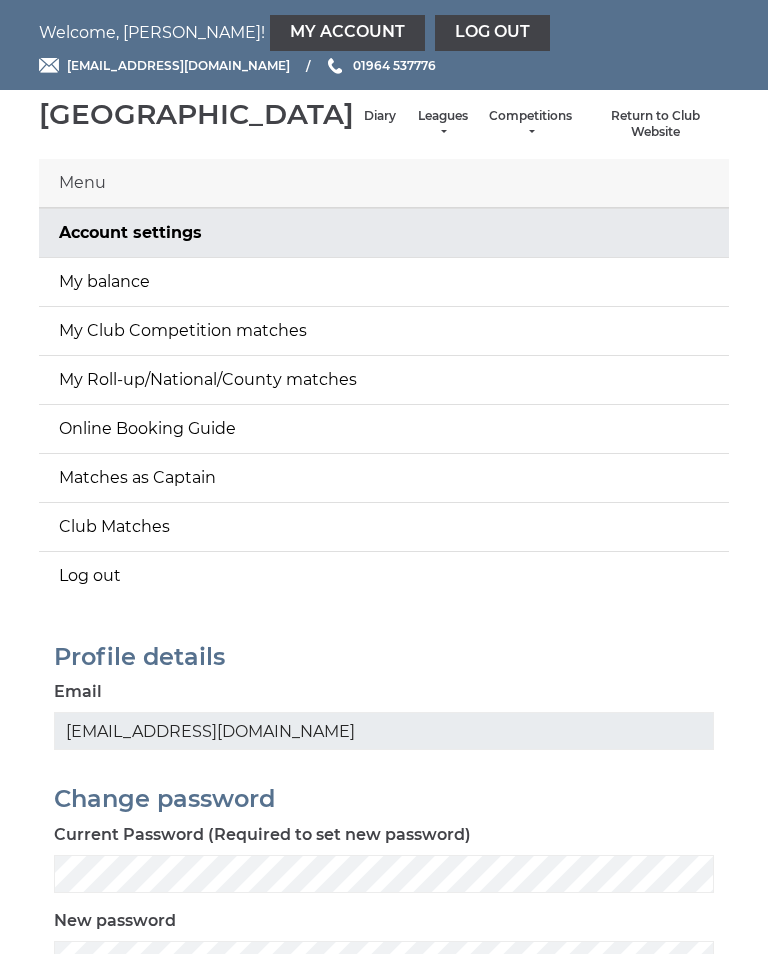 scroll, scrollTop: 0, scrollLeft: 0, axis: both 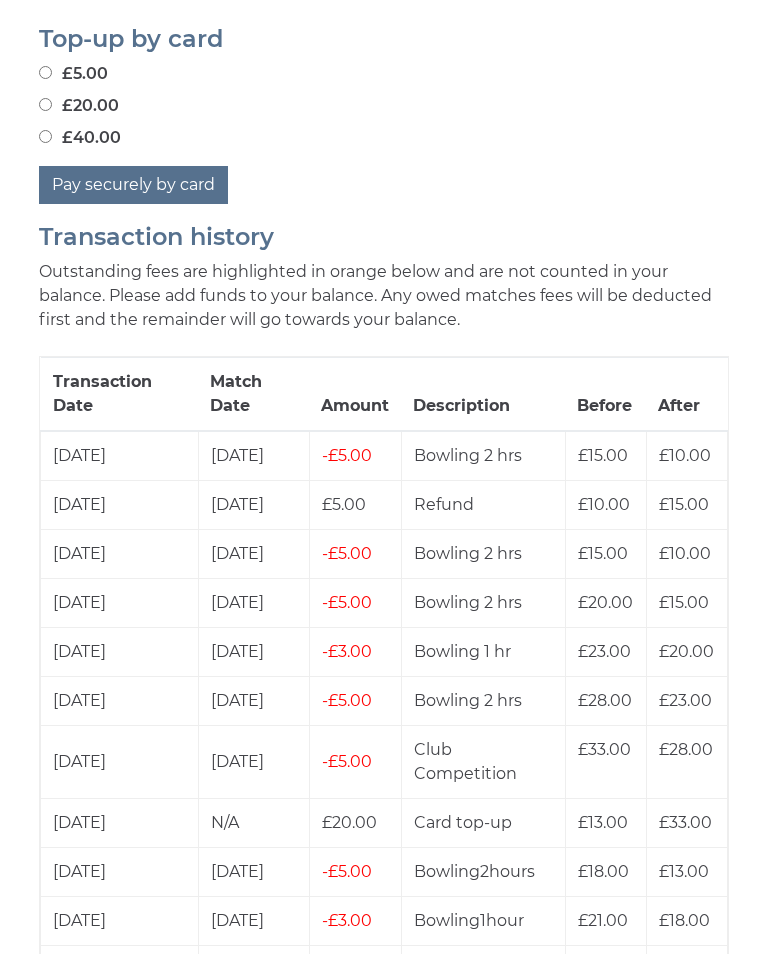 click on "Bowling 1 hr" at bounding box center [483, 652] 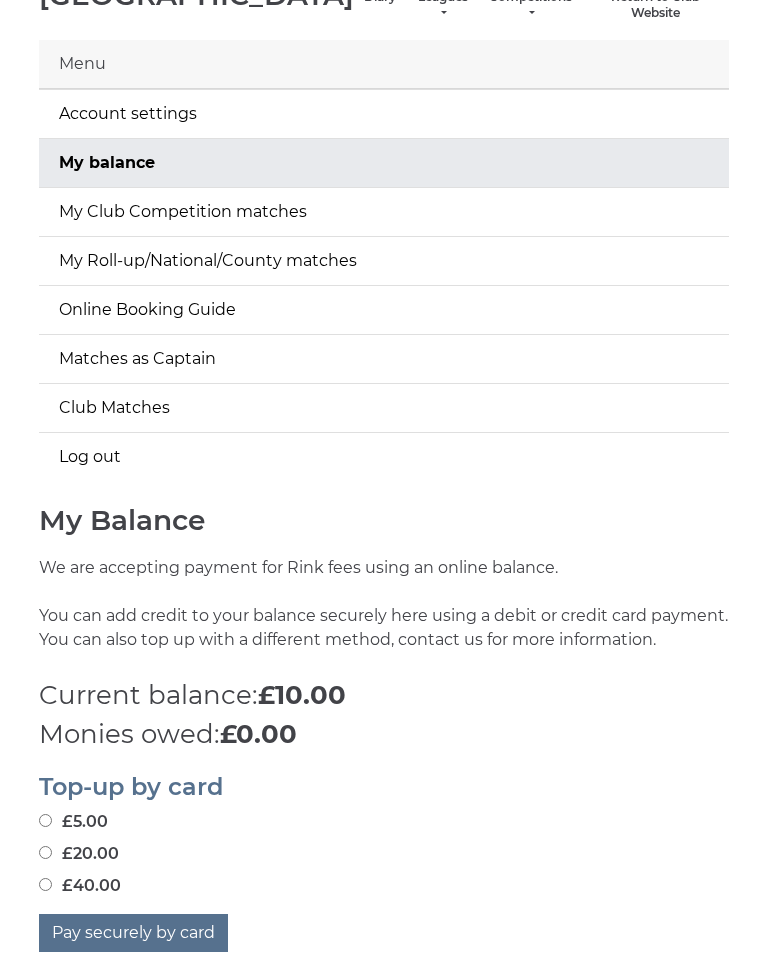scroll, scrollTop: 117, scrollLeft: 0, axis: vertical 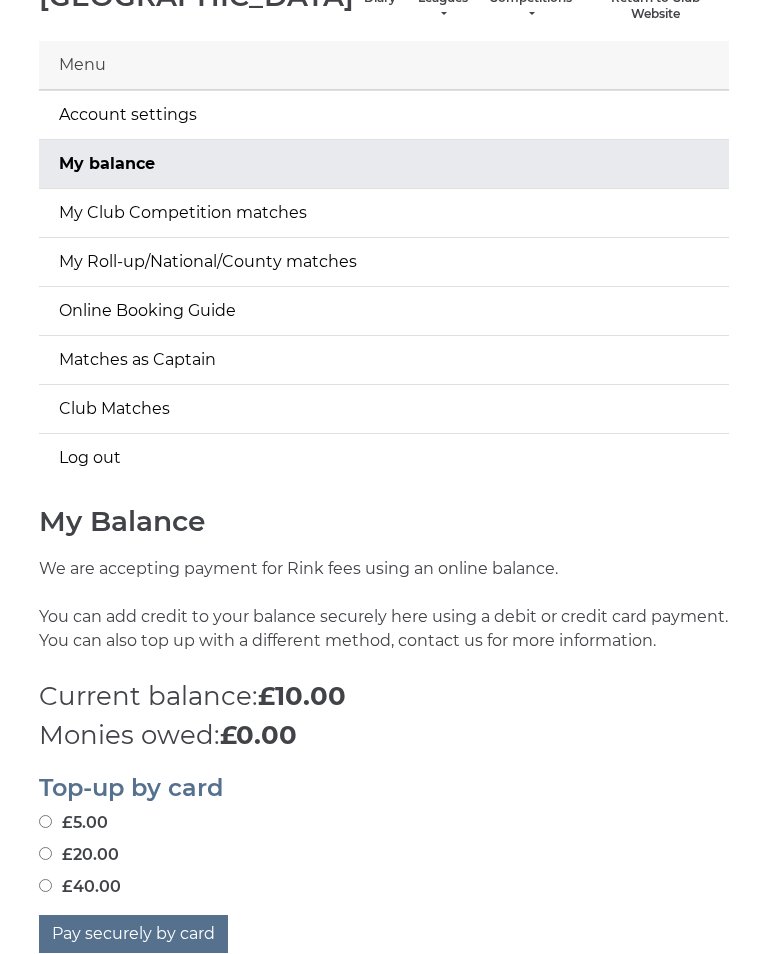 click on "Log out" at bounding box center (384, 459) 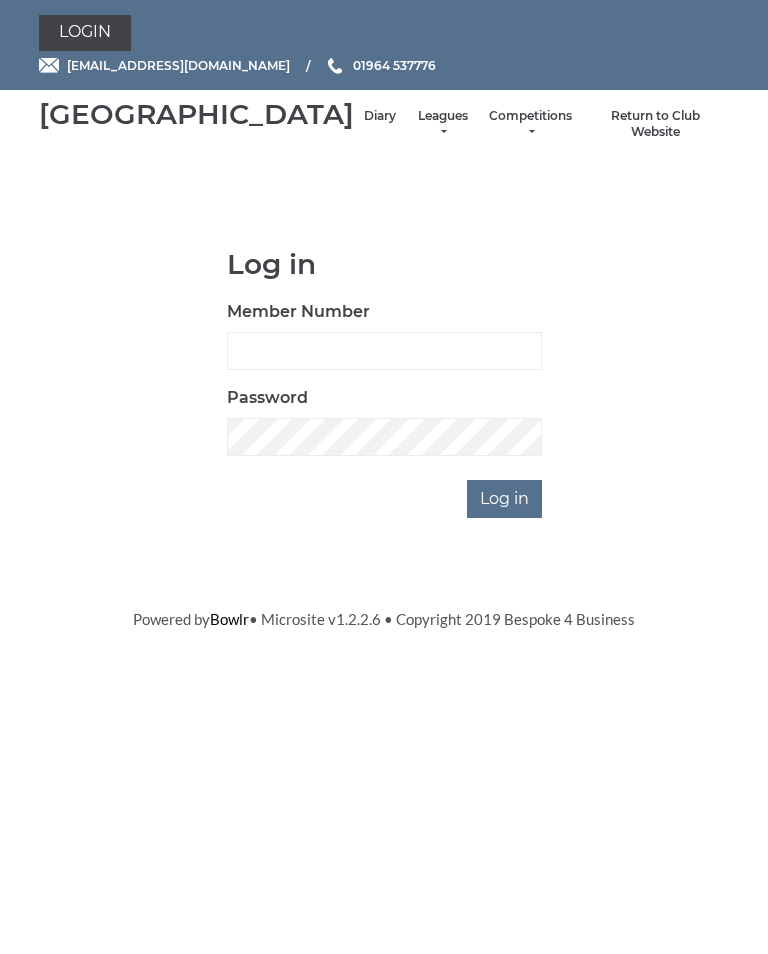 scroll, scrollTop: 0, scrollLeft: 0, axis: both 